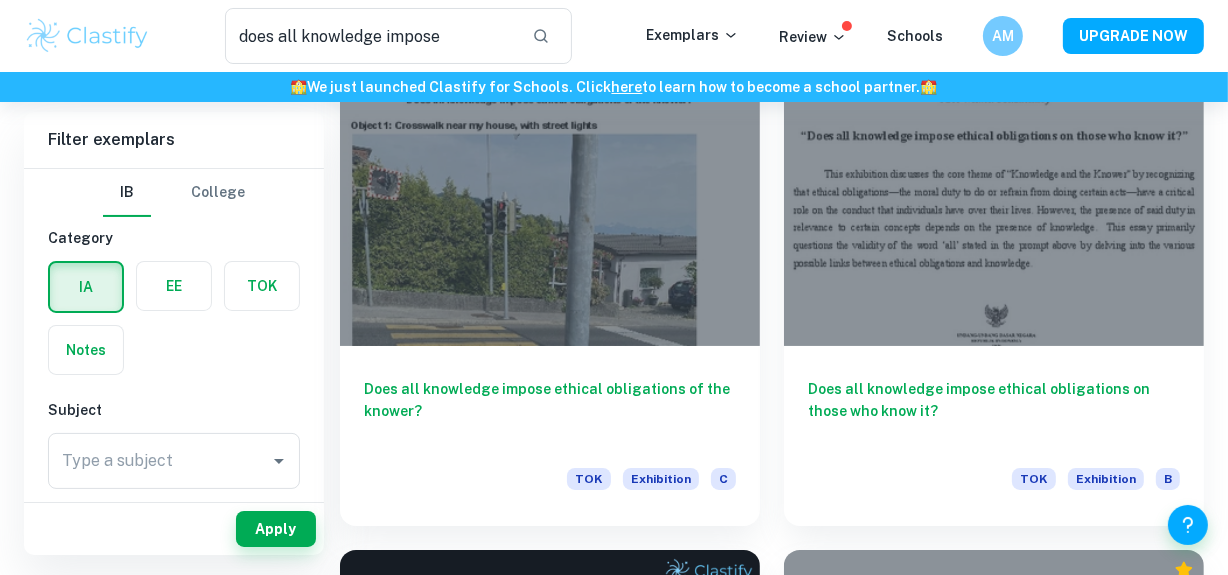scroll, scrollTop: 0, scrollLeft: 0, axis: both 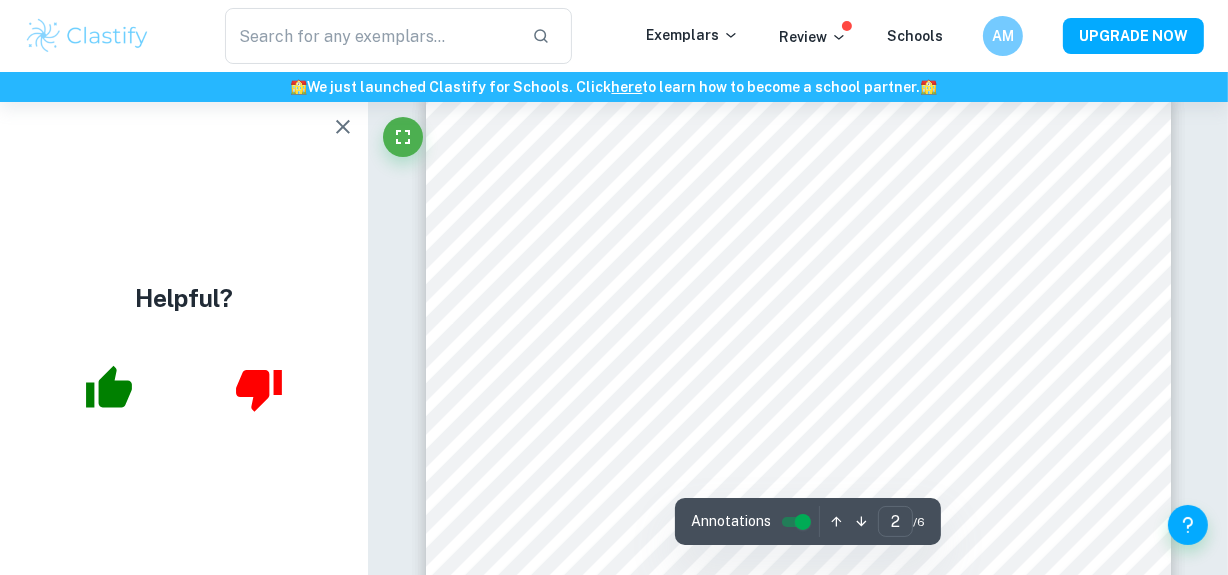 click 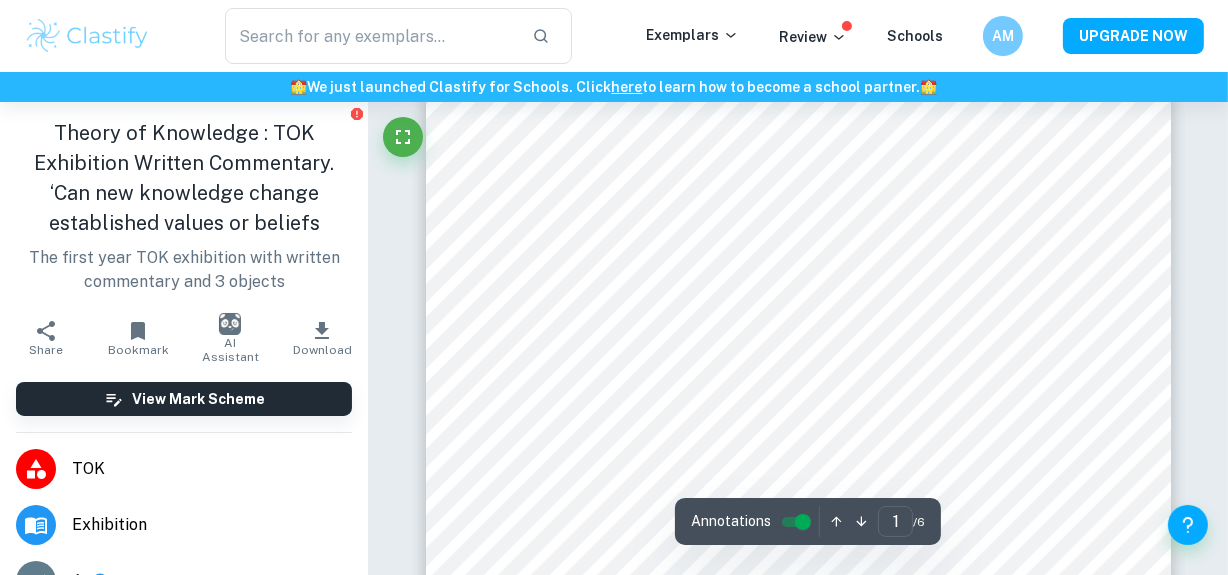 scroll, scrollTop: 963, scrollLeft: 0, axis: vertical 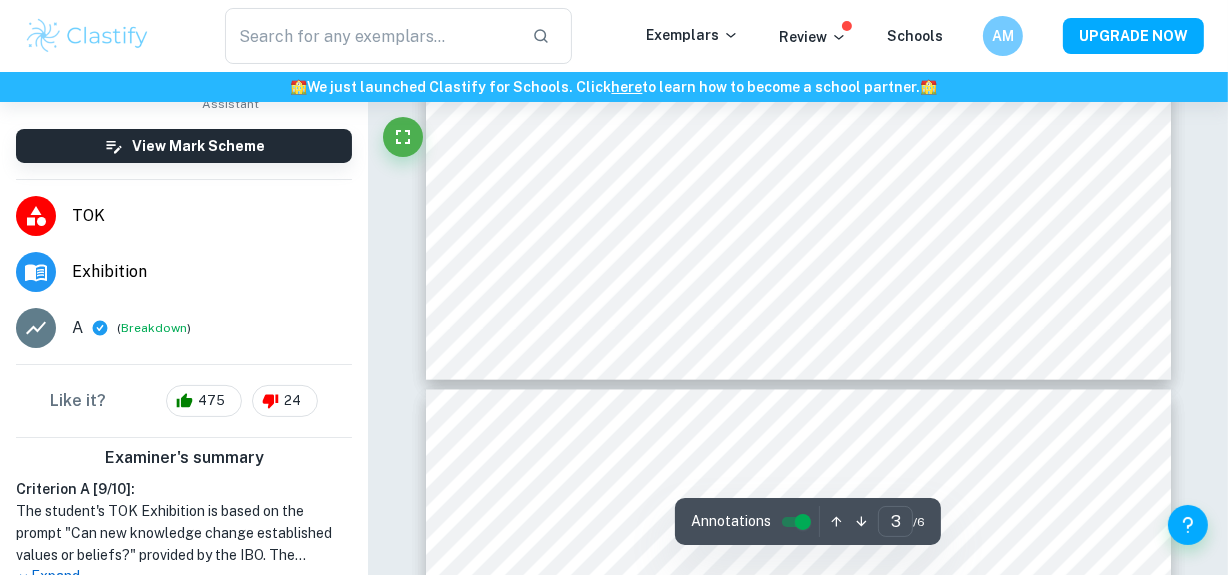 type on "4" 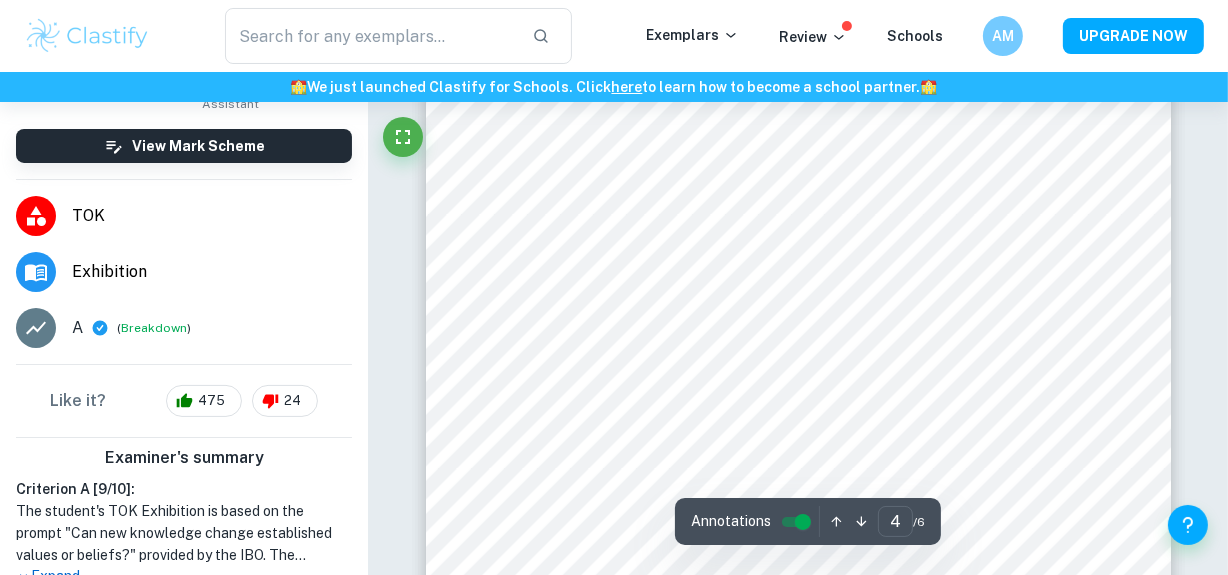 scroll, scrollTop: 3774, scrollLeft: 0, axis: vertical 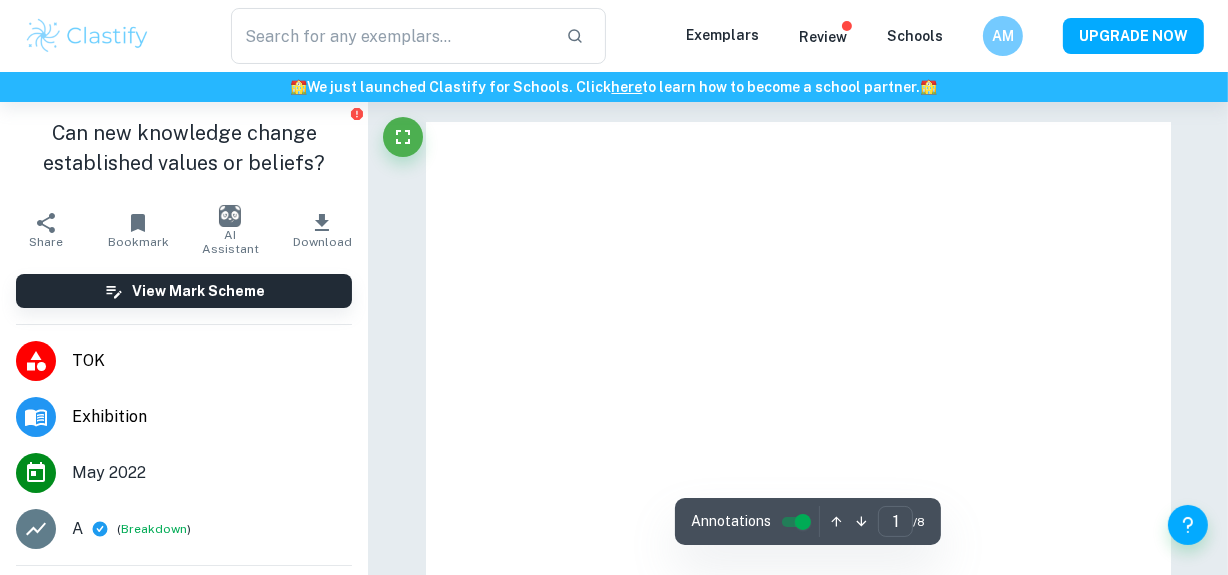 click on "Can new knowledge change established values or beliefs?" at bounding box center (184, 148) 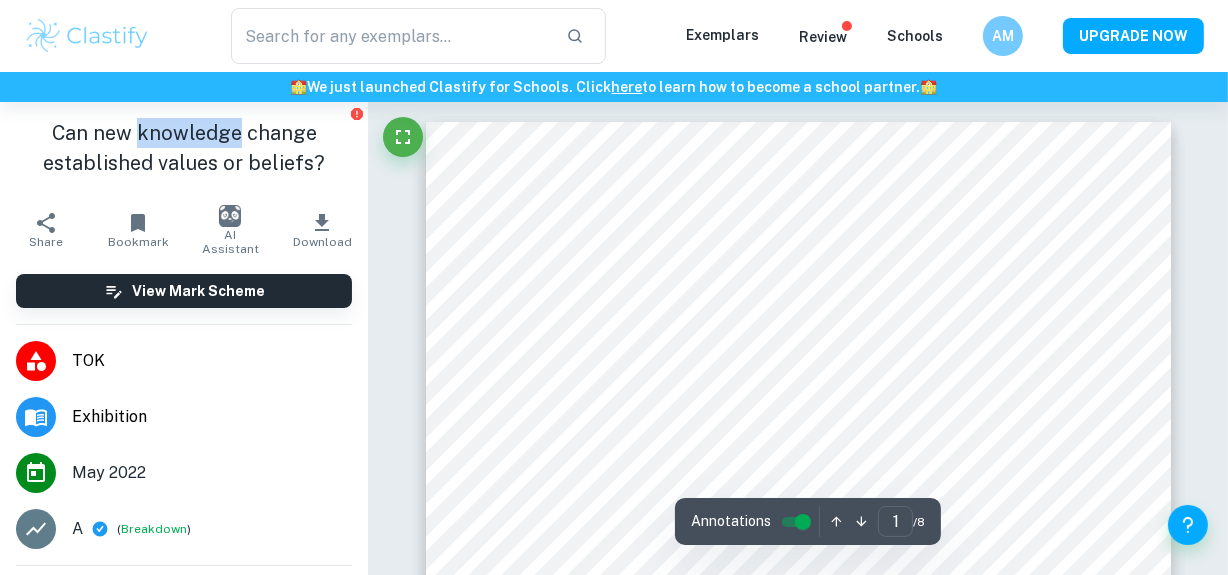 click on "Can new knowledge change established values or beliefs?" at bounding box center [184, 148] 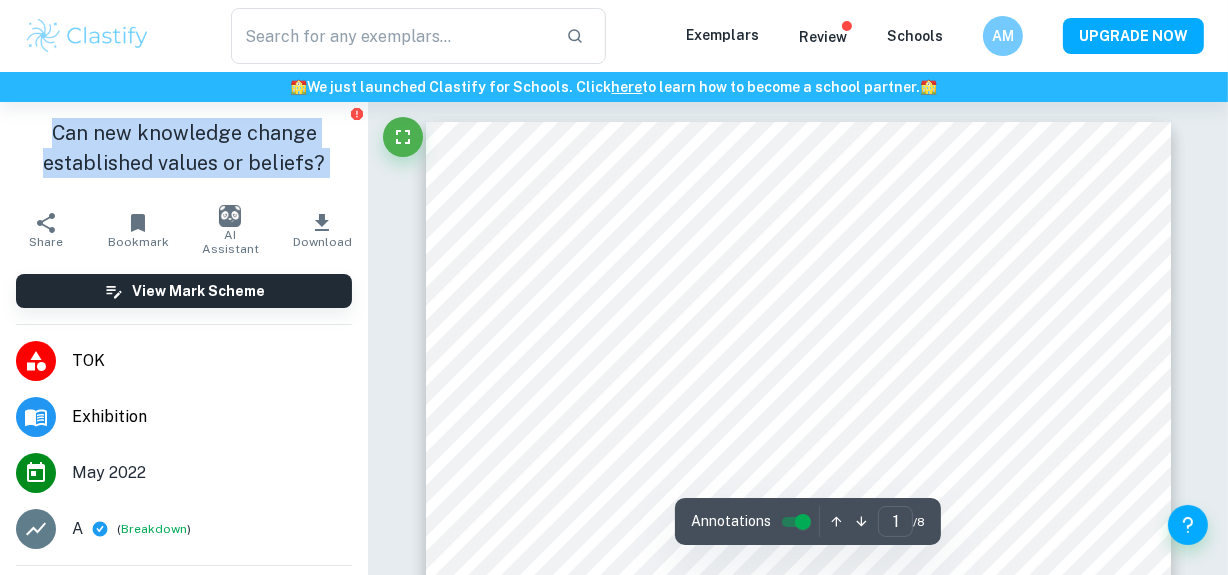 copy on "Can new knowledge change established values or beliefs? Share" 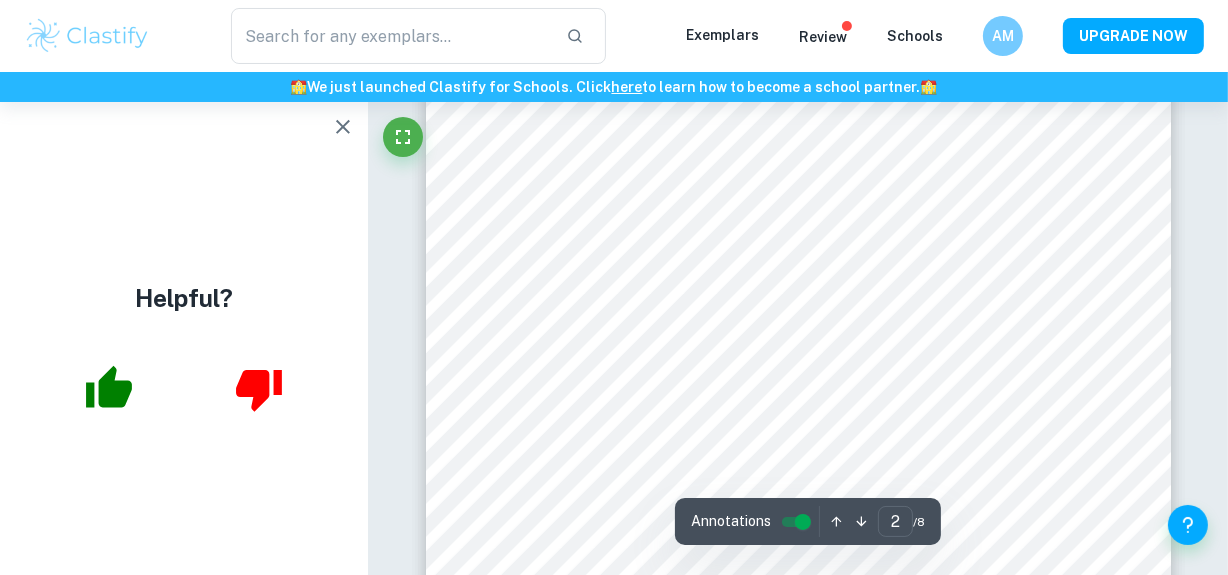 scroll, scrollTop: 1167, scrollLeft: 0, axis: vertical 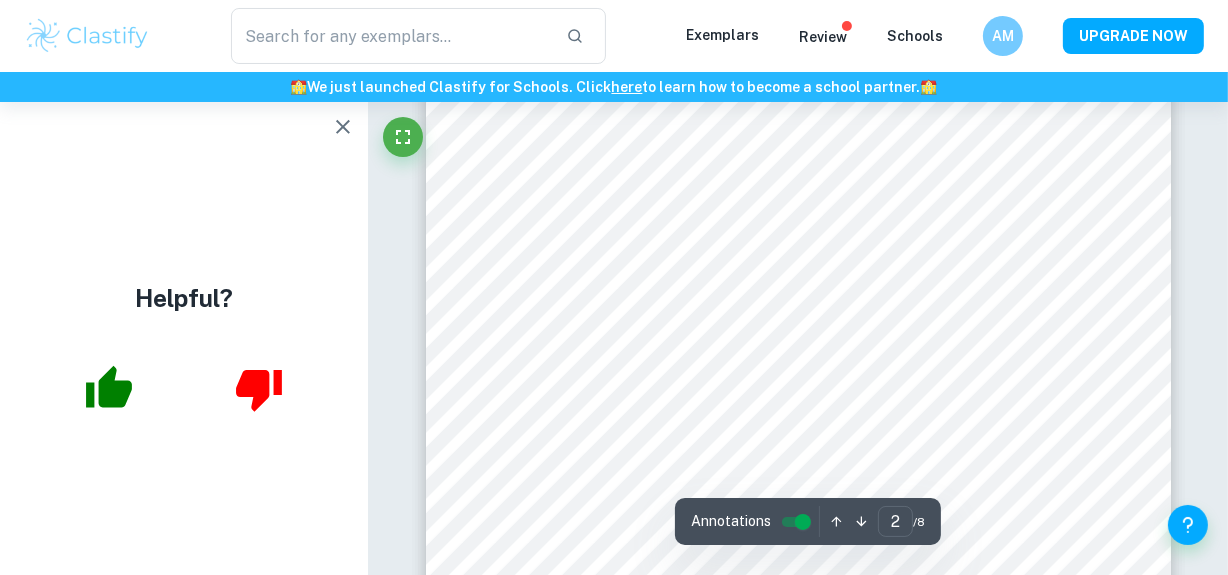 click on "We value your privacy We use cookies to enhance your browsing experience, serve personalised ads or content, and analyse our traffic. By clicking "Accept All", you consent to our use of cookies.   Cookie Policy Customise   Reject All   Accept All   Customise Consent Preferences   We use cookies to help you navigate efficiently and perform certain functions. You will find detailed information about all cookies under each consent category below. The cookies that are categorised as "Necessary" are stored on your browser as they are essential for enabling the basic functionalities of the site. ...  Show more For more information on how Google's third-party cookies operate and handle your data, see:   Google Privacy Policy Necessary Always Active Necessary cookies are required to enable the basic features of this site, such as providing secure log-in or adjusting your consent preferences. These cookies do not store any personally identifiable data. Functional Analytics Performance Advertisement Uncategorised" at bounding box center [614, -778] 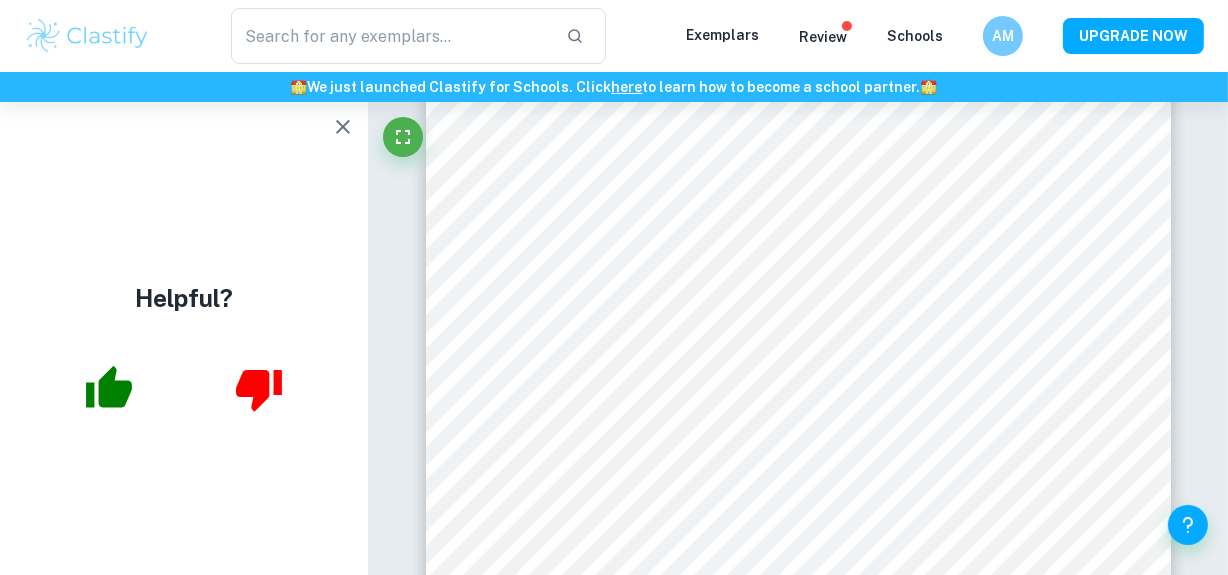 copy on "Can new knowledge change established values or beliefs? Share" 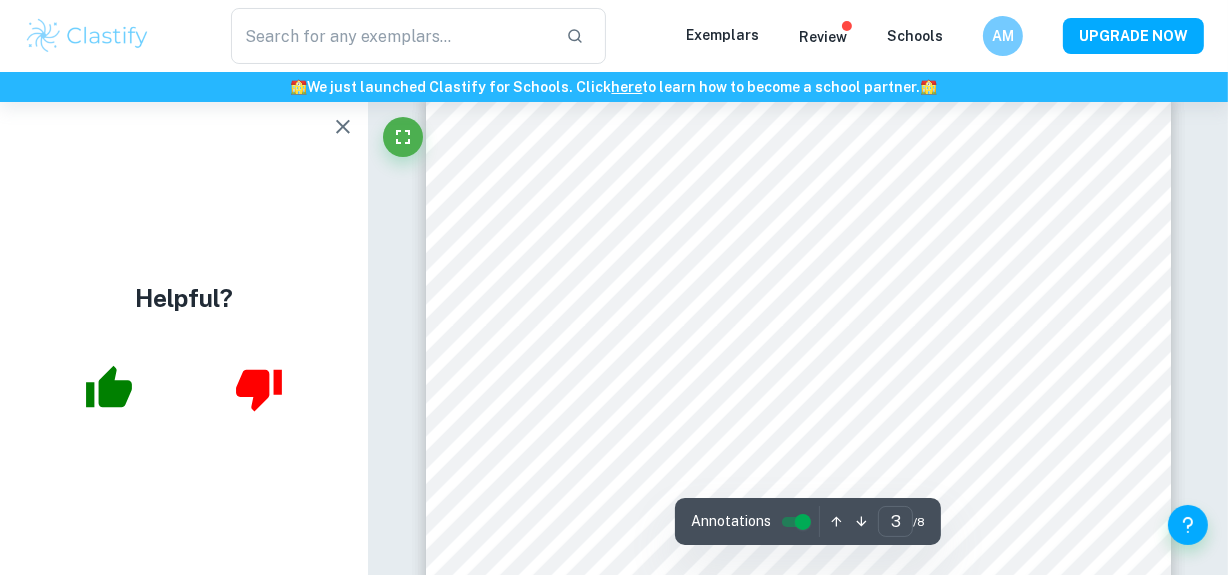 scroll, scrollTop: 2220, scrollLeft: 0, axis: vertical 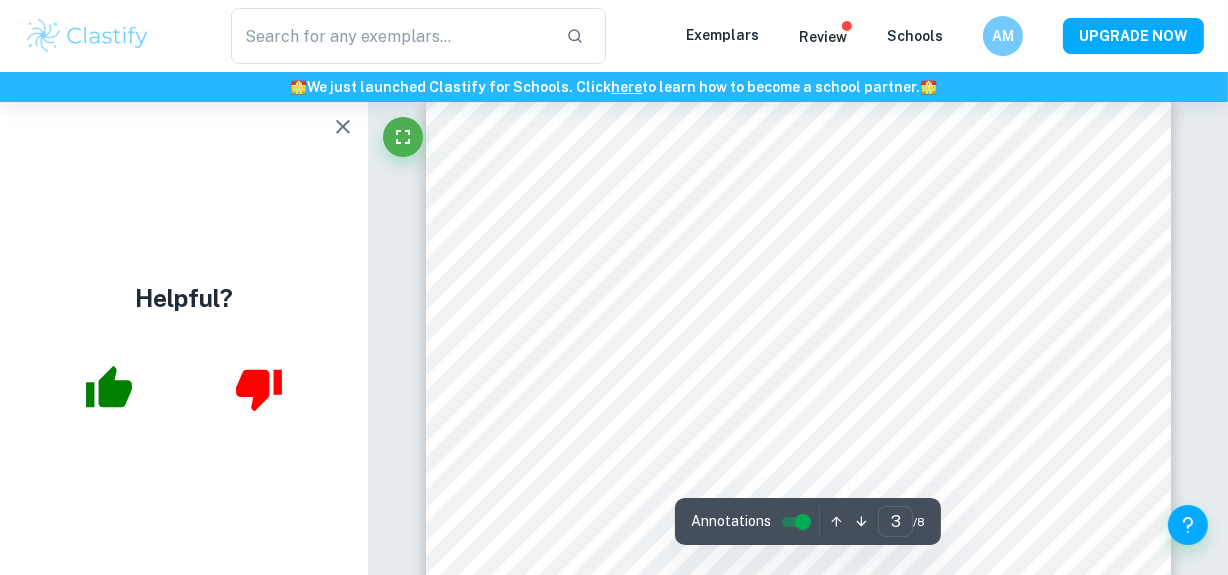 click on "We value your privacy We use cookies to enhance your browsing experience, serve personalised ads or content, and analyse our traffic. By clicking "Accept All", you consent to our use of cookies.   Cookie Policy Customise   Reject All   Accept All   Customise Consent Preferences   We use cookies to help you navigate efficiently and perform certain functions. You will find detailed information about all cookies under each consent category below. The cookies that are categorised as "Necessary" are stored on your browser as they are essential for enabling the basic functionalities of the site. ...  Show more For more information on how Google's third-party cookies operate and handle your data, see:   Google Privacy Policy Necessary Always Active Necessary cookies are required to enable the basic features of this site, such as providing secure log-in or adjusting your consent preferences. These cookies do not store any personally identifiable data. Functional Analytics Performance Advertisement Uncategorised" at bounding box center [614, -1831] 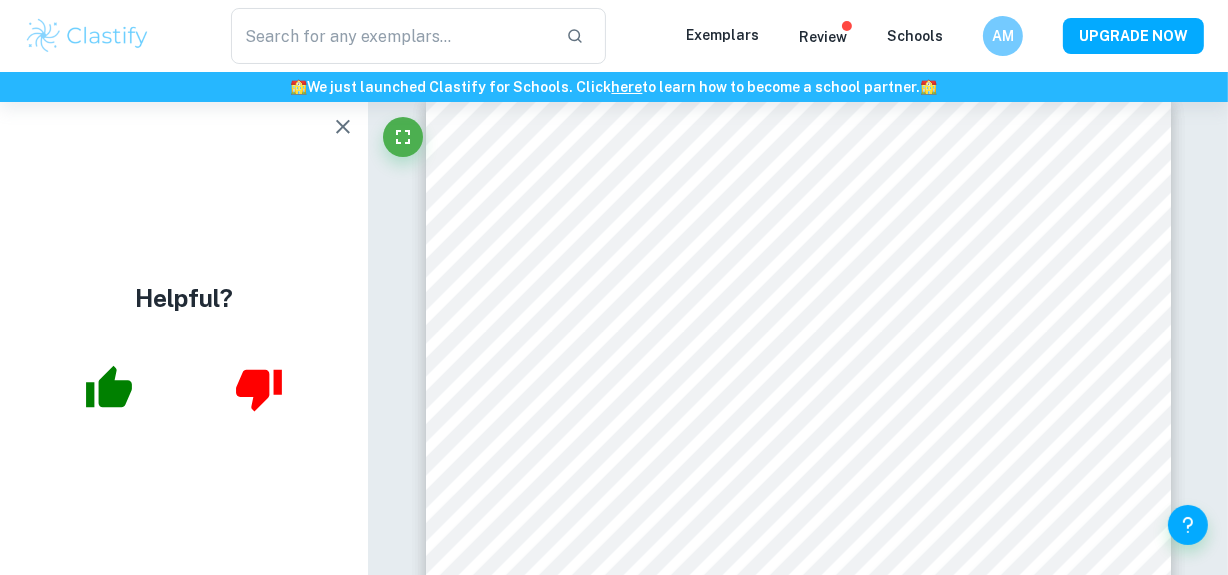 scroll, scrollTop: 0, scrollLeft: 0, axis: both 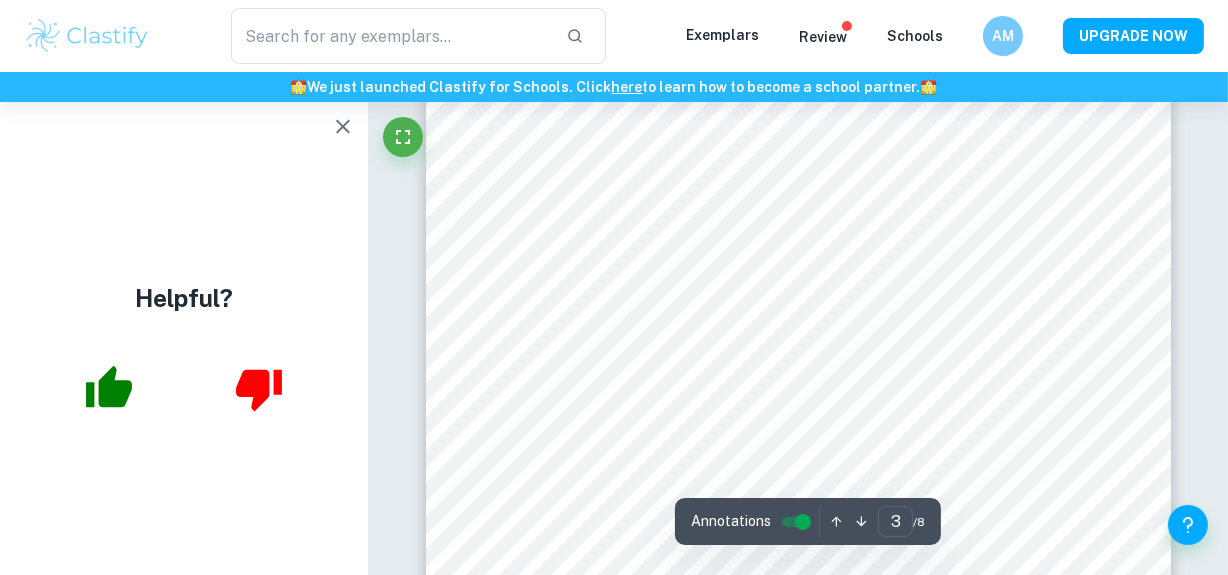 click on "We value your privacy We use cookies to enhance your browsing experience, serve personalised ads or content, and analyse our traffic. By clicking "Accept All", you consent to our use of cookies.   Cookie Policy Customise   Reject All   Accept All   Customise Consent Preferences   We use cookies to help you navigate efficiently and perform certain functions. You will find detailed information about all cookies under each consent category below. The cookies that are categorised as "Necessary" are stored on your browser as they are essential for enabling the basic functionalities of the site. ...  Show more For more information on how Google's third-party cookies operate and handle your data, see:   Google Privacy Policy Necessary Always Active Necessary cookies are required to enable the basic features of this site, such as providing secure log-in or adjusting your consent preferences. These cookies do not store any personally identifiable data. Functional Analytics Performance Advertisement Uncategorised" at bounding box center [614, -2102] 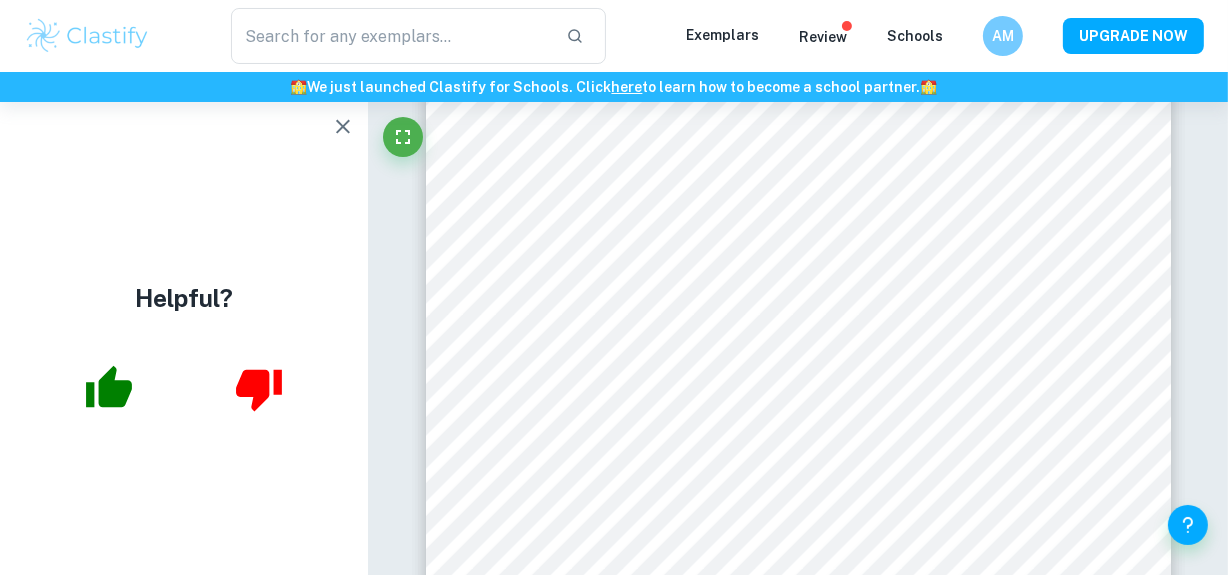 click 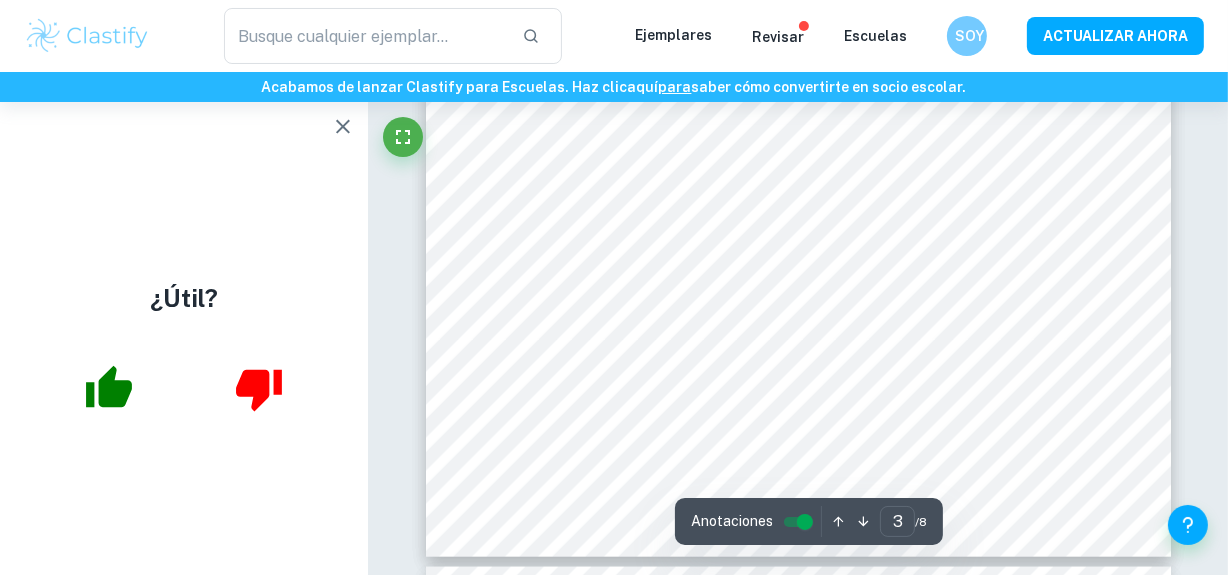 scroll, scrollTop: 2711, scrollLeft: 0, axis: vertical 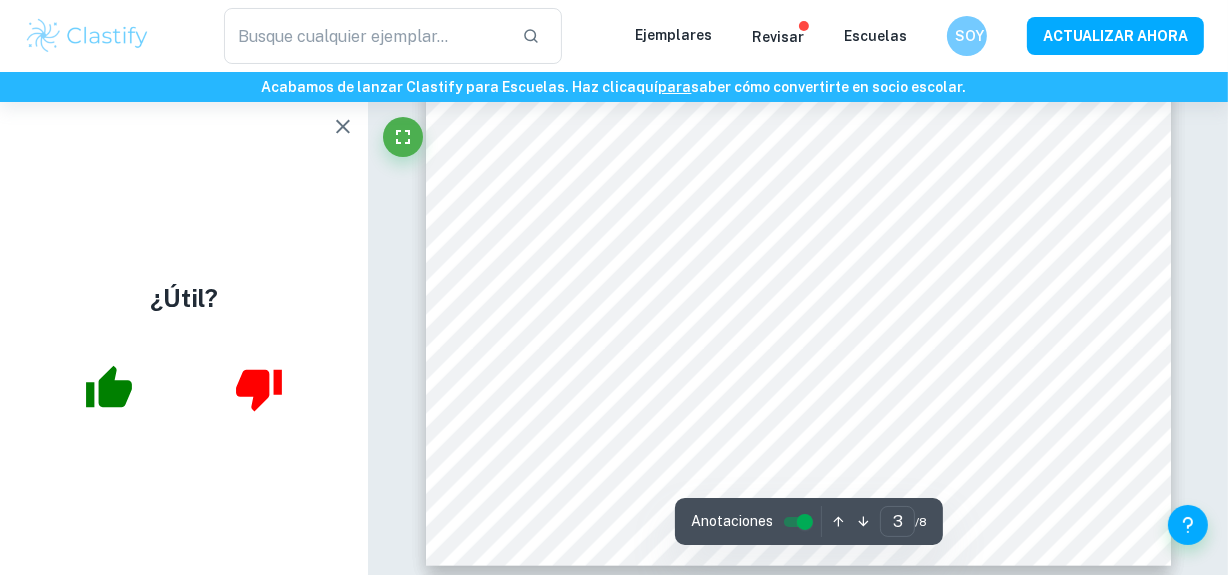 click on "Valoramos tu privacidad Utilizamos cookies para mejorar tu experiencia de navegación, mostrarte anuncios o contenido personalizados y analizar nuestro tráfico. Al hacer clic en "Aceptar todo", consientes el uso de cookies.  Política de cookies   Personalizar   Rechazar todo   Aceptar todo   Personalizar las preferencias de consentimiento   Utilizamos cookies para ayudarle a navegar eficientemente y realizar ciertas funciones. A continuación, encontrará información detallada sobre todas las cookies en cada categoría de consentimiento. Las cookies clasificadas como "Necesarias" se almacenan en su navegador, ya que son esenciales para habilitar las funcionalidades básicas del sitio.  Mostrar más Para obtener más información sobre cómo funcionan las cookies de terceros de Google y cómo manejan sus datos, consulte:  Política de privacidad de Google   Necesario Siempre activo Funcional Analítica Actuación Anuncio Sin categorizar Rechazar todo   Guardar mis preferencias   Aceptar todo ​ Revisar" at bounding box center (614, -2322) 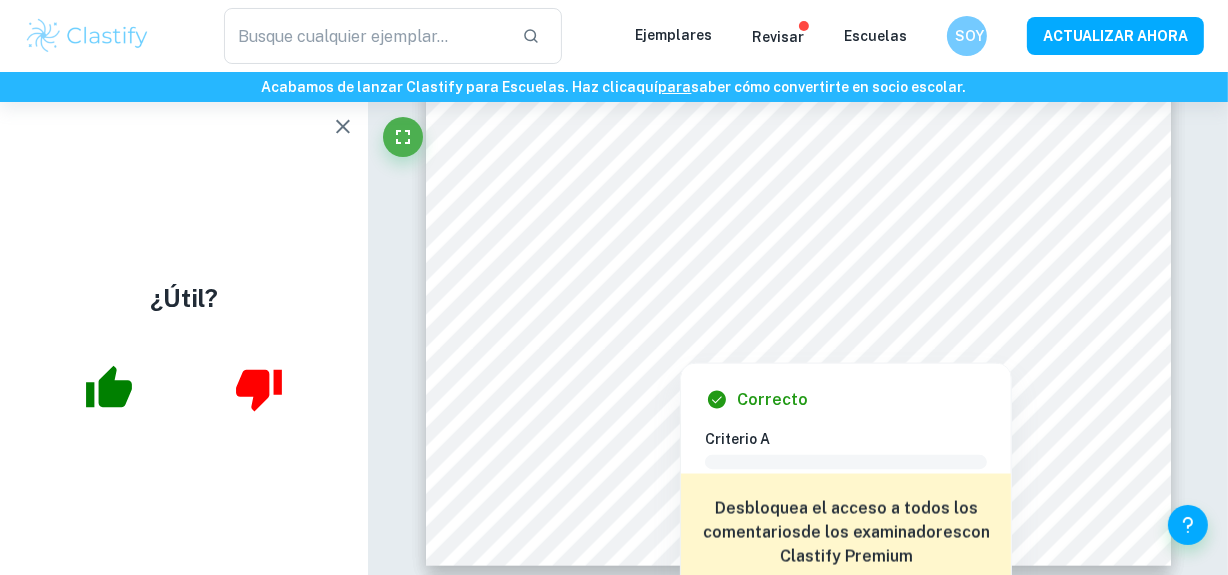 click 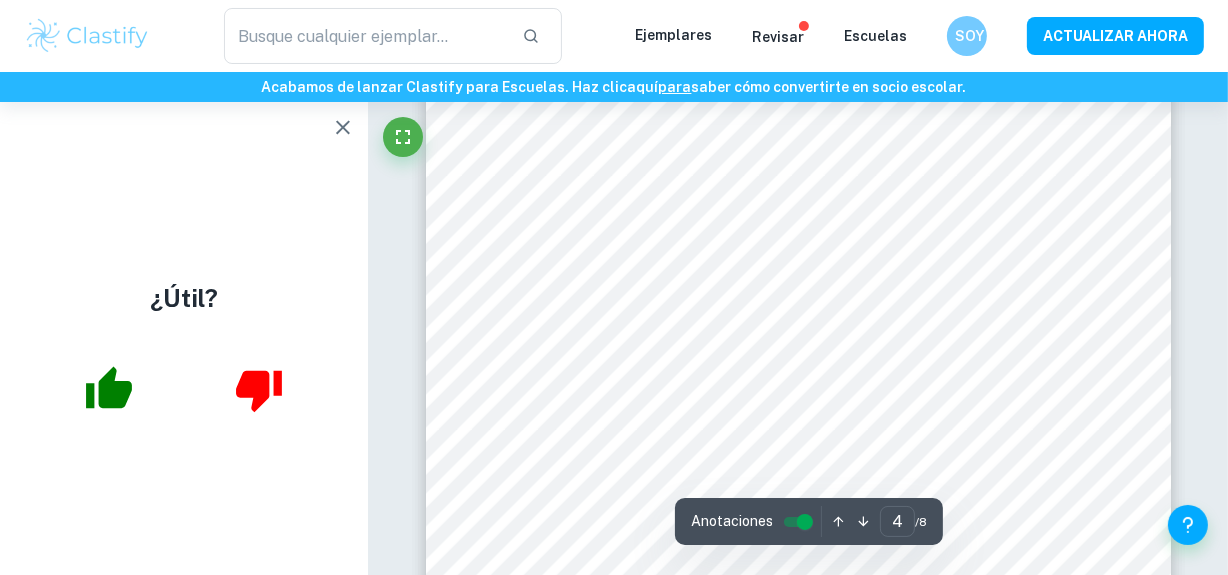 scroll, scrollTop: 3604, scrollLeft: 0, axis: vertical 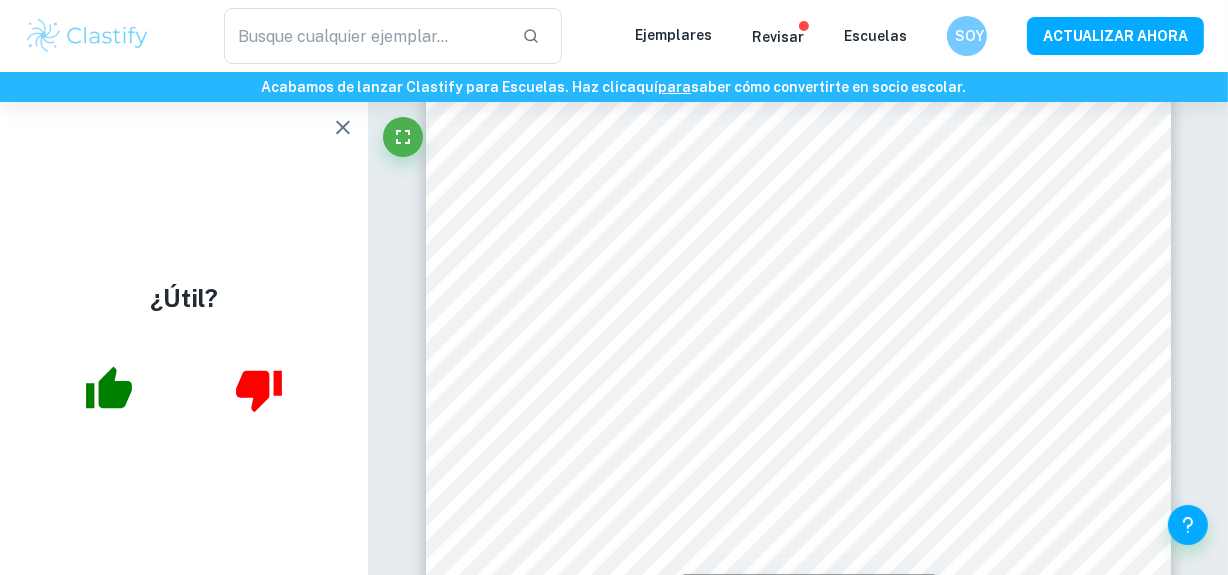 click on "Valoramos tu privacidad Utilizamos cookies para mejorar tu experiencia de navegación, mostrarte anuncios o contenido personalizados y analizar nuestro tráfico. Al hacer clic en "Aceptar todo", consientes el uso de cookies.  Política de cookies   Personalizar   Rechazar todo   Aceptar todo   Personalizar las preferencias de consentimiento   Utilizamos cookies para ayudarle a navegar eficientemente y realizar ciertas funciones. A continuación, encontrará información detallada sobre todas las cookies en cada categoría de consentimiento. Las cookies clasificadas como "Necesarias" se almacenan en su navegador, ya que son esenciales para habilitar las funcionalidades básicas del sitio.  Mostrar más Para obtener más información sobre cómo funcionan las cookies de terceros de Google y cómo manejan sus datos, consulte:  Política de privacidad de Google   Necesario Siempre activo Funcional Analítica Actuación Anuncio Sin categorizar Rechazar todo   Guardar mis preferencias   Aceptar todo ​ Revisar" at bounding box center (614, -3215) 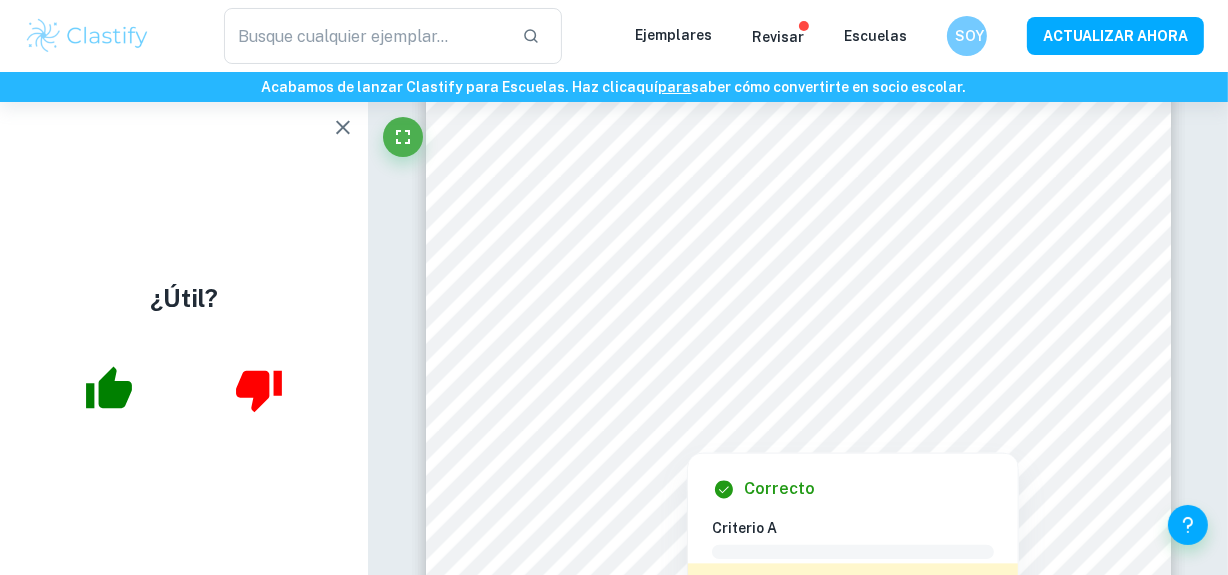 click 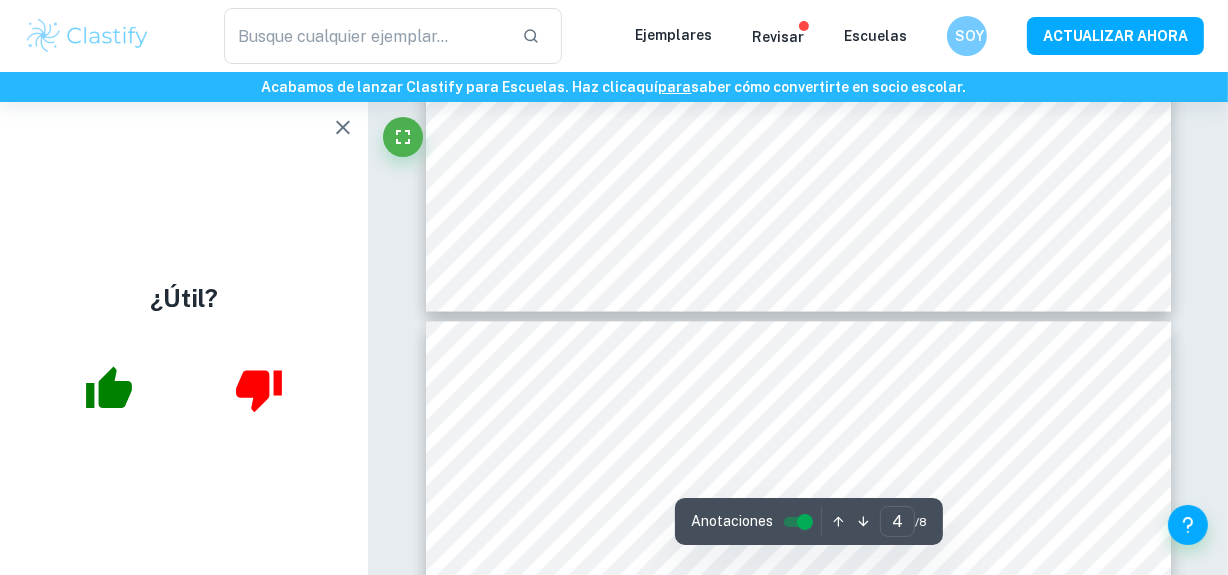scroll, scrollTop: 3903, scrollLeft: 0, axis: vertical 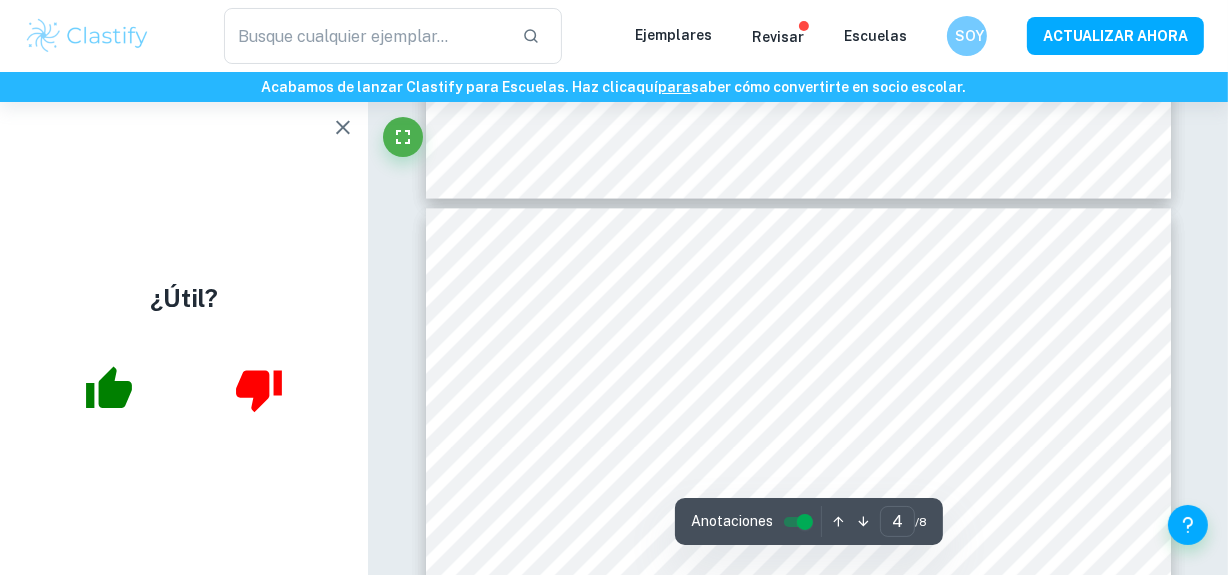 type on "5" 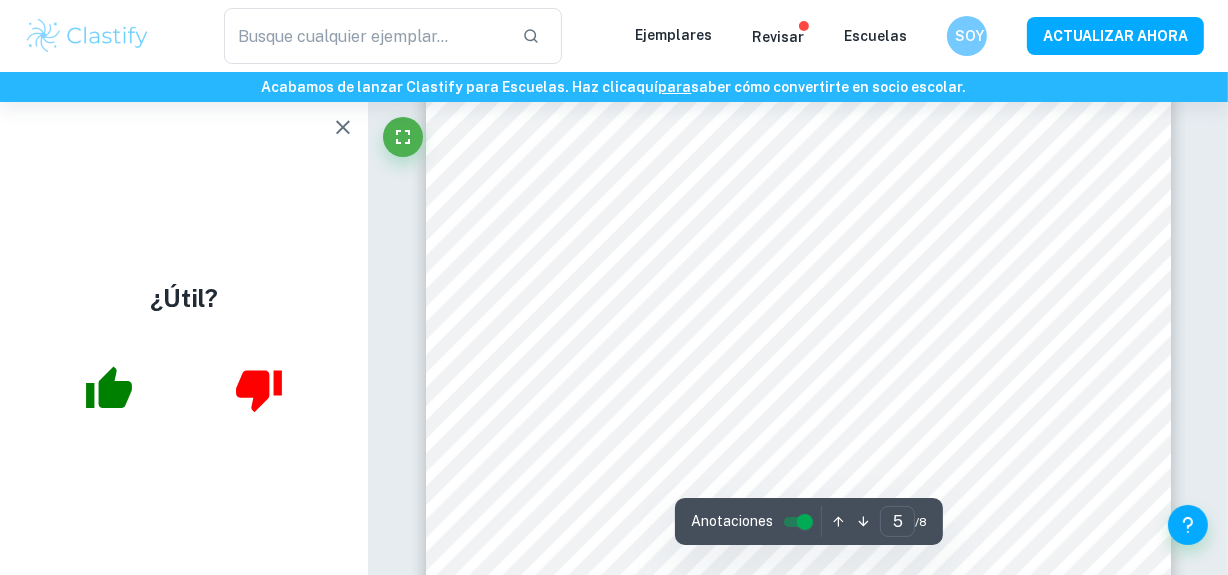 scroll, scrollTop: 4238, scrollLeft: 0, axis: vertical 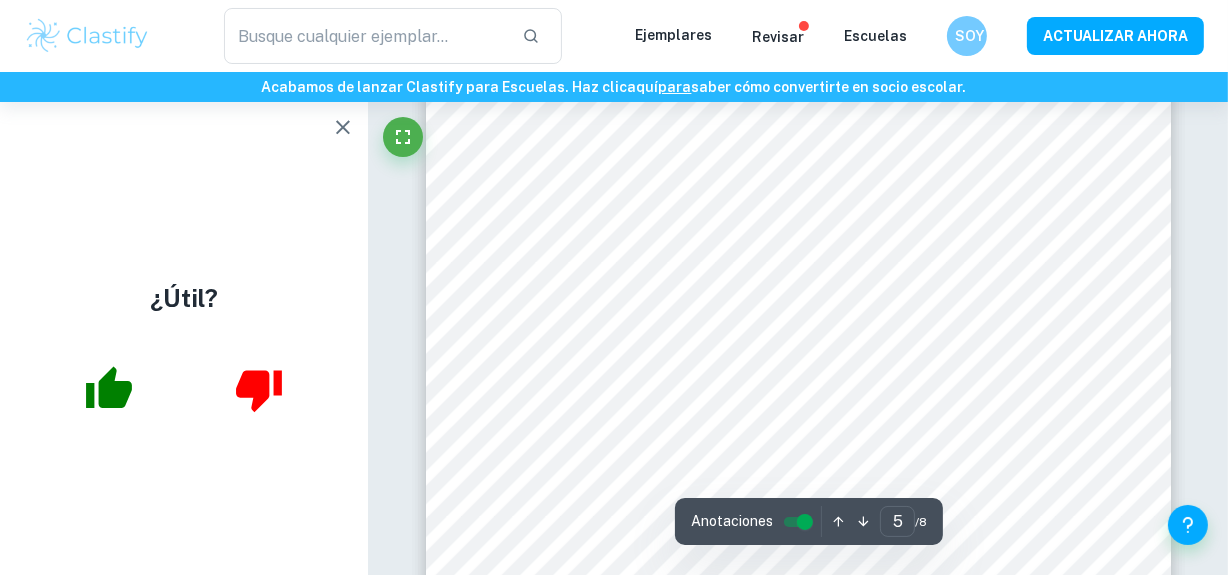 click at bounding box center (805, 522) 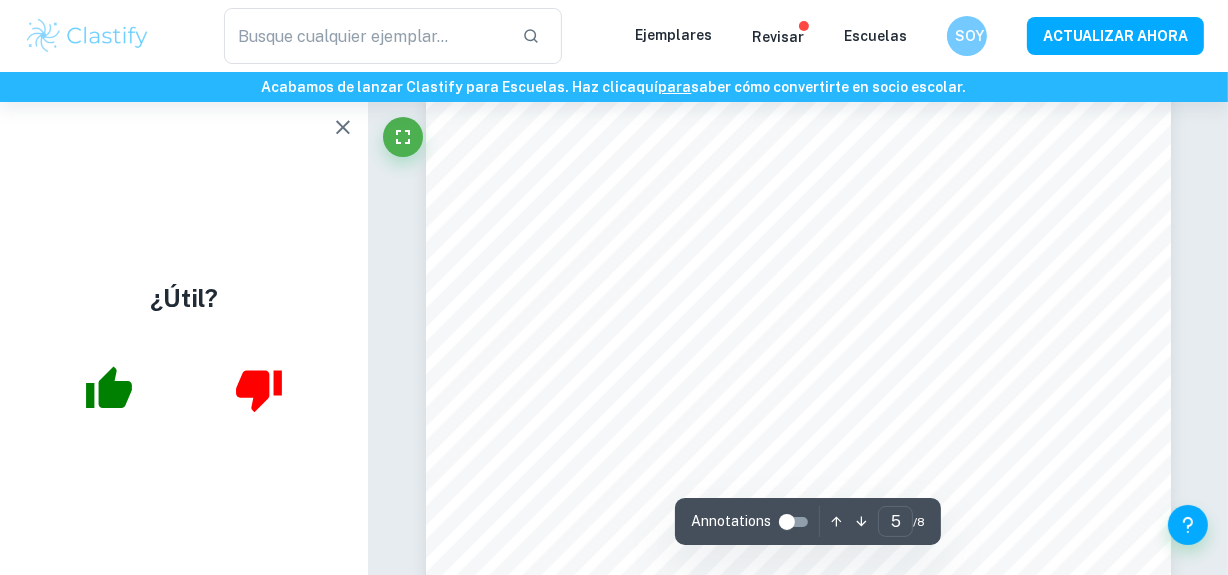 click at bounding box center (787, 522) 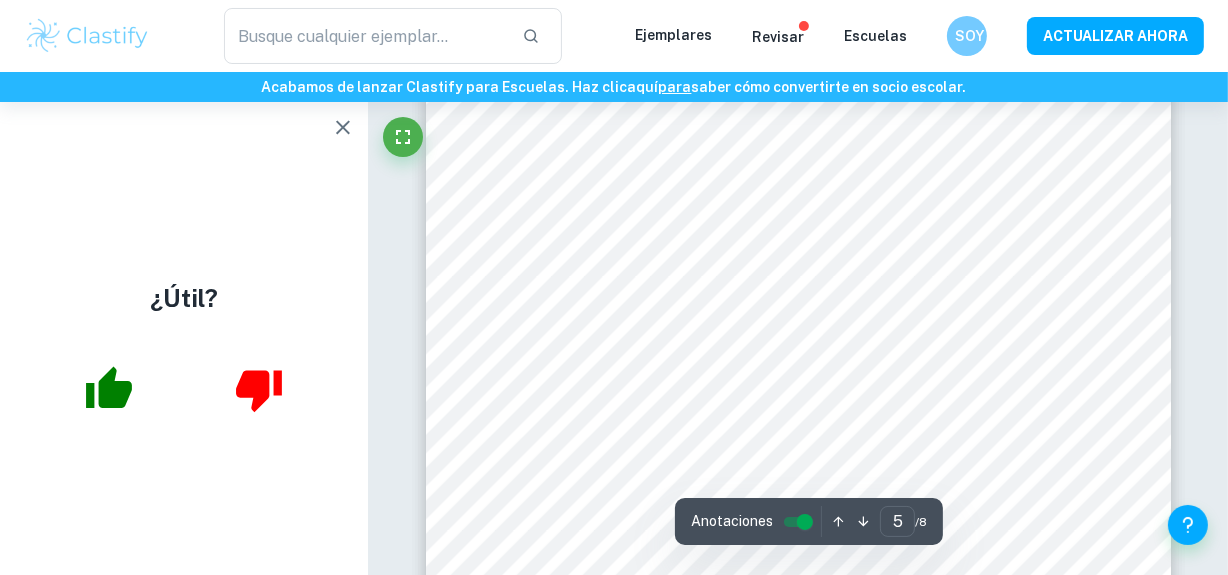 scroll, scrollTop: 3979, scrollLeft: 0, axis: vertical 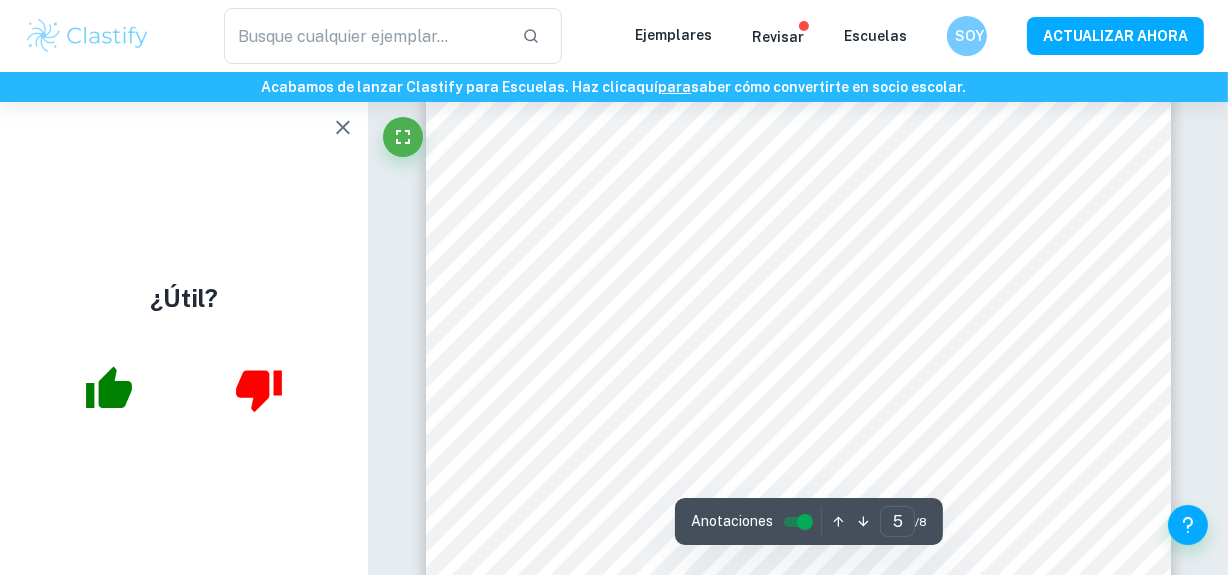 click on "Valoramos tu privacidad Utilizamos cookies para mejorar tu experiencia de navegación, mostrarte anuncios o contenido personalizados y analizar nuestro tráfico. Al hacer clic en "Aceptar todo", consientes el uso de cookies.  Política de cookies   Personalizar   Rechazar todo   Aceptar todo   Personalizar las preferencias de consentimiento   Utilizamos cookies para ayudarle a navegar eficientemente y realizar ciertas funciones. A continuación, encontrará información detallada sobre todas las cookies en cada categoría de consentimiento. Las cookies clasificadas como "Necesarias" se almacenan en su navegador, ya que son esenciales para habilitar las funcionalidades básicas del sitio.  Mostrar más Para obtener más información sobre cómo funcionan las cookies de terceros de Google y cómo manejan sus datos, consulte:  Política de privacidad de Google   Necesario Siempre activo Funcional Analítica Actuación Anuncio Sin categorizar Rechazar todo   Guardar mis preferencias   Aceptar todo ​ Revisar" at bounding box center [614, -3590] 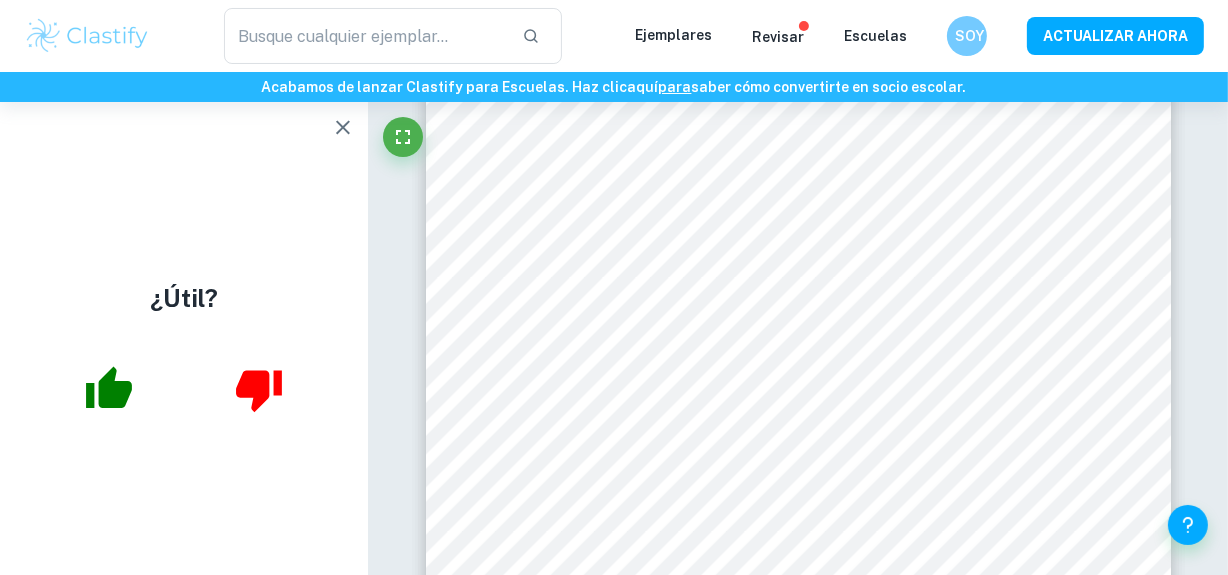 click on "N/A" at bounding box center [80, 6888] 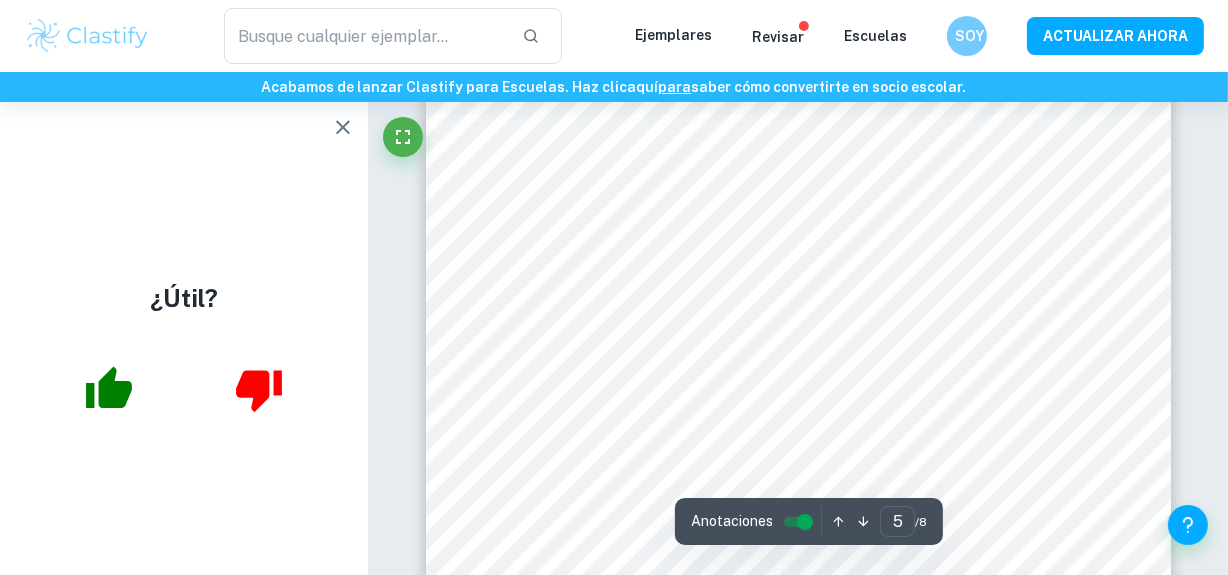 scroll, scrollTop: 4115, scrollLeft: 0, axis: vertical 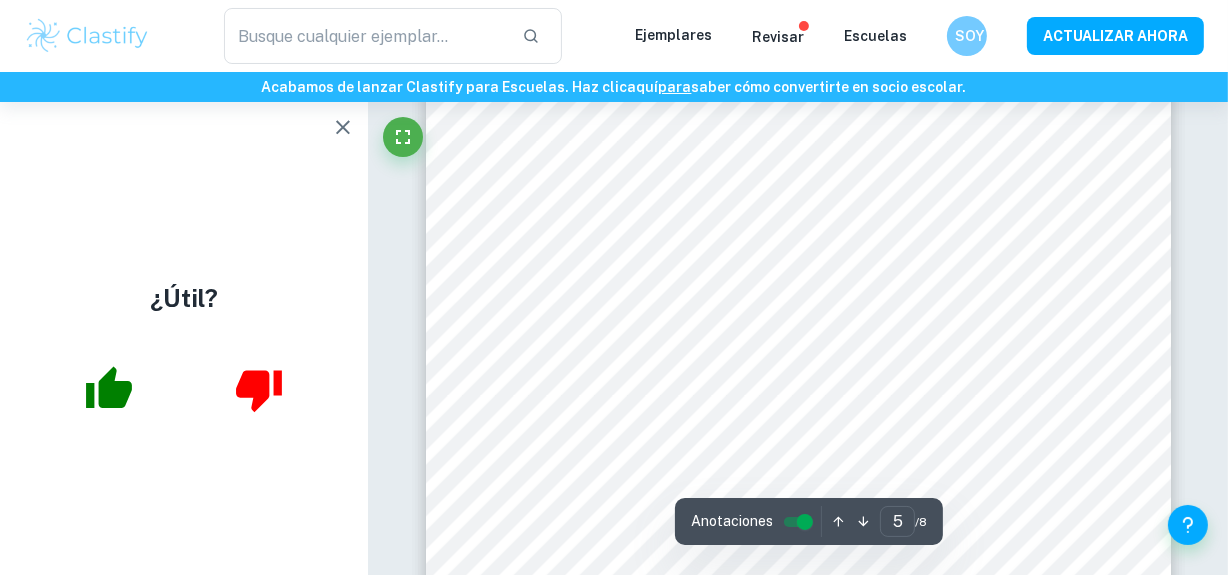 click on "Valoramos tu privacidad Utilizamos cookies para mejorar tu experiencia de navegación, mostrarte anuncios o contenido personalizados y analizar nuestro tráfico. Al hacer clic en "Aceptar todo", consientes el uso de cookies.  Política de cookies   Personalizar   Rechazar todo   Aceptar todo   Personalizar las preferencias de consentimiento   Utilizamos cookies para ayudarle a navegar eficientemente y realizar ciertas funciones. A continuación, encontrará información detallada sobre todas las cookies en cada categoría de consentimiento. Las cookies clasificadas como "Necesarias" se almacenan en su navegador, ya que son esenciales para habilitar las funcionalidades básicas del sitio.  Mostrar más Para obtener más información sobre cómo funcionan las cookies de terceros de Google y cómo manejan sus datos, consulte:  Política de privacidad de Google   Necesario Siempre activo Funcional Analítica Actuación Anuncio Sin categorizar Rechazar todo   Guardar mis preferencias   Aceptar todo ​ Revisar" at bounding box center (614, -3726) 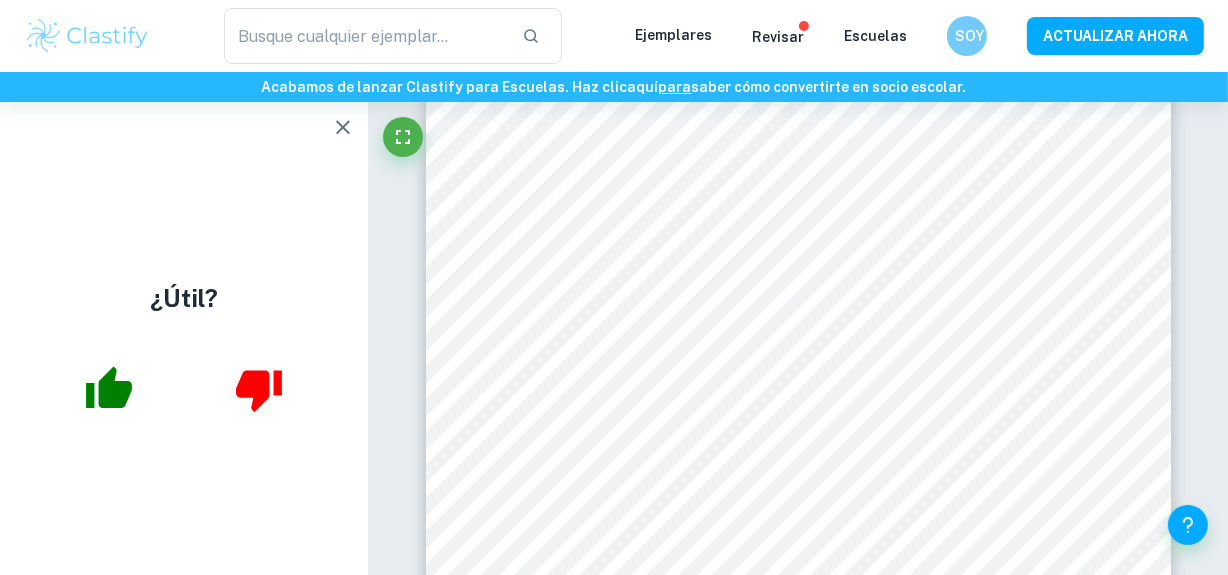 click 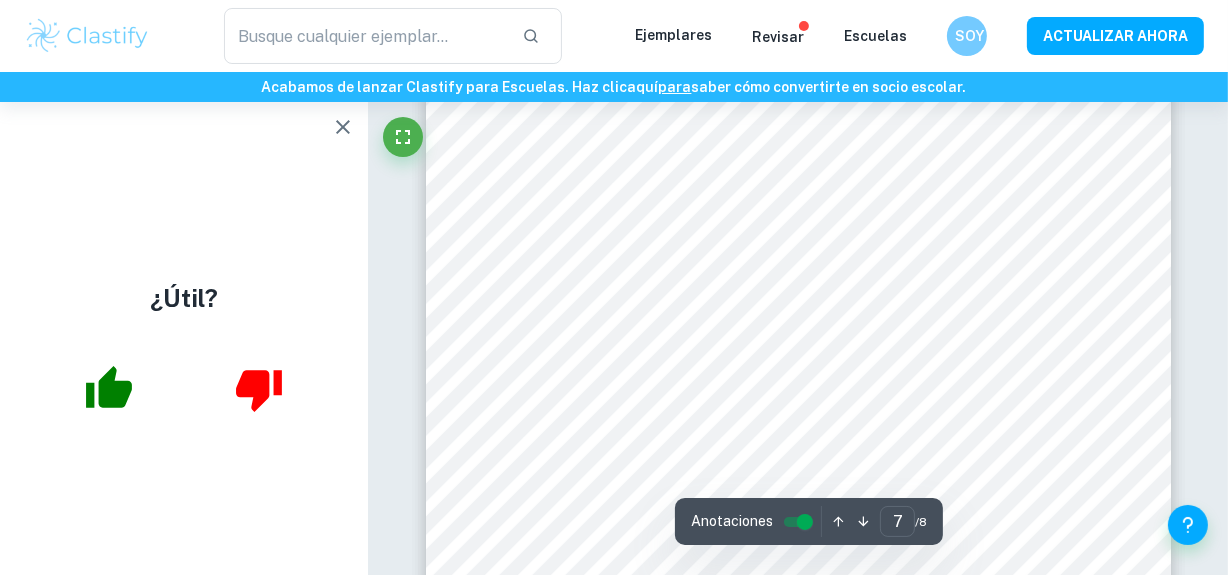 scroll, scrollTop: 6295, scrollLeft: 0, axis: vertical 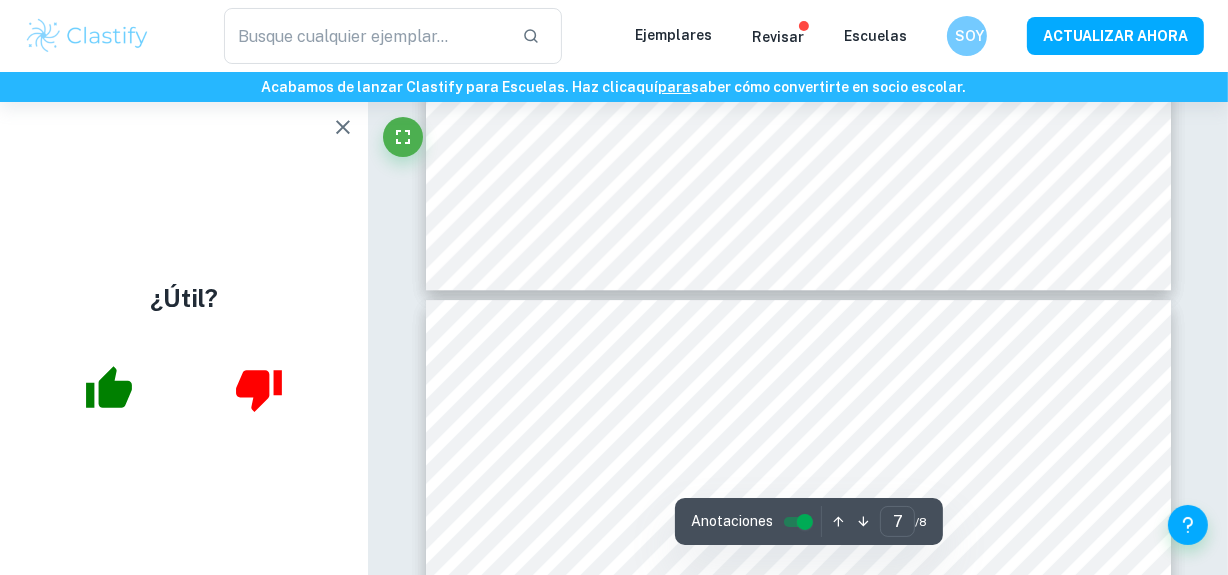 type on "6" 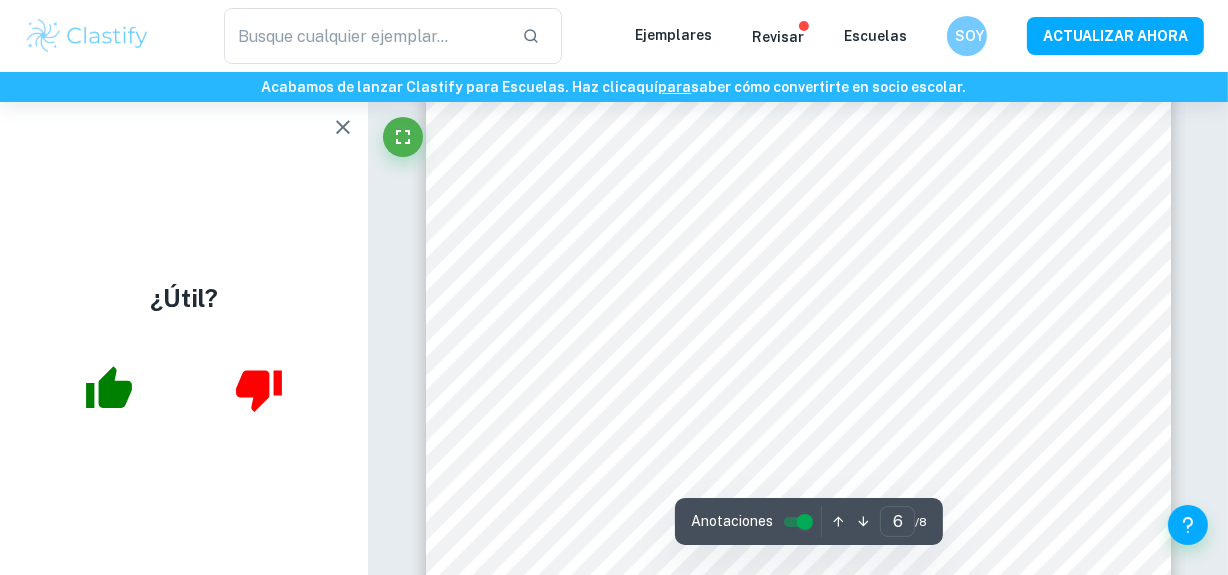 scroll, scrollTop: 5326, scrollLeft: 0, axis: vertical 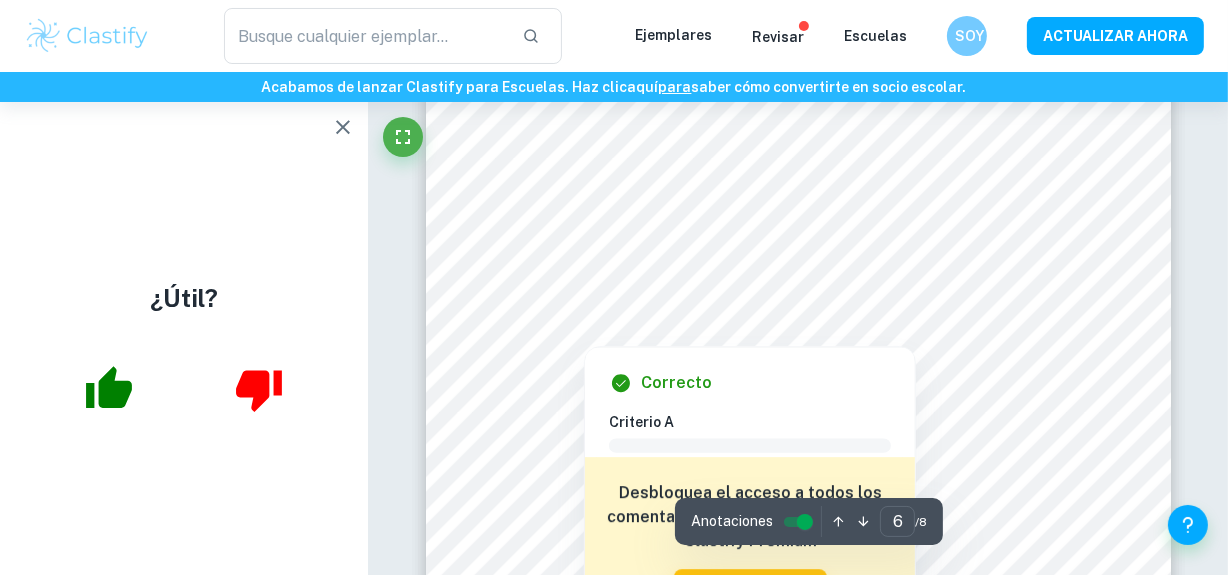 click at bounding box center (797, 166) 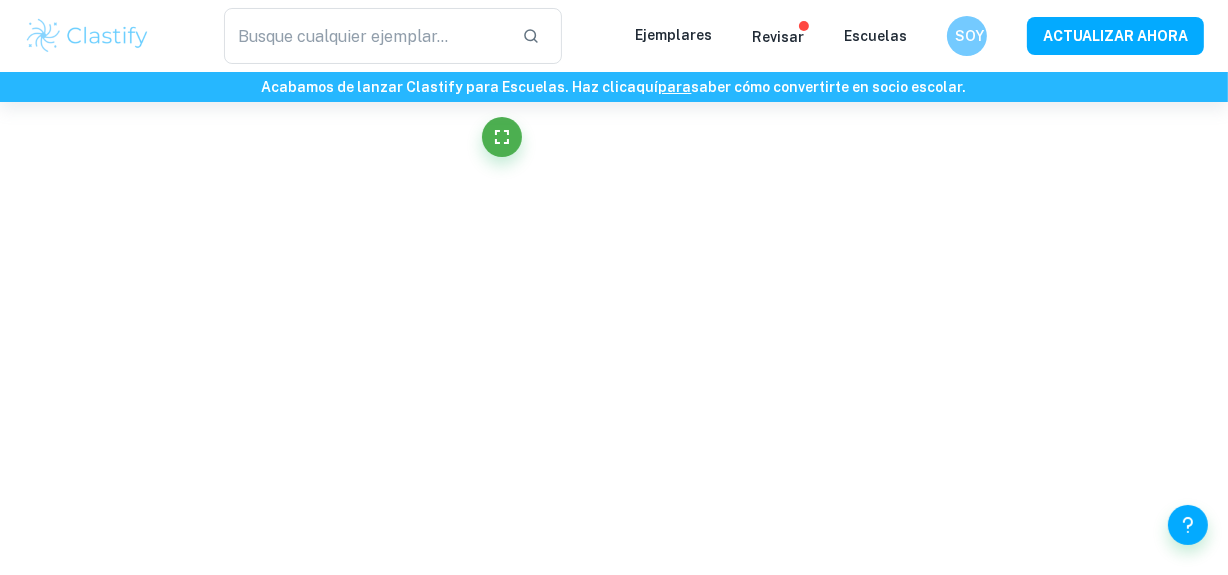 scroll, scrollTop: 1464, scrollLeft: 0, axis: vertical 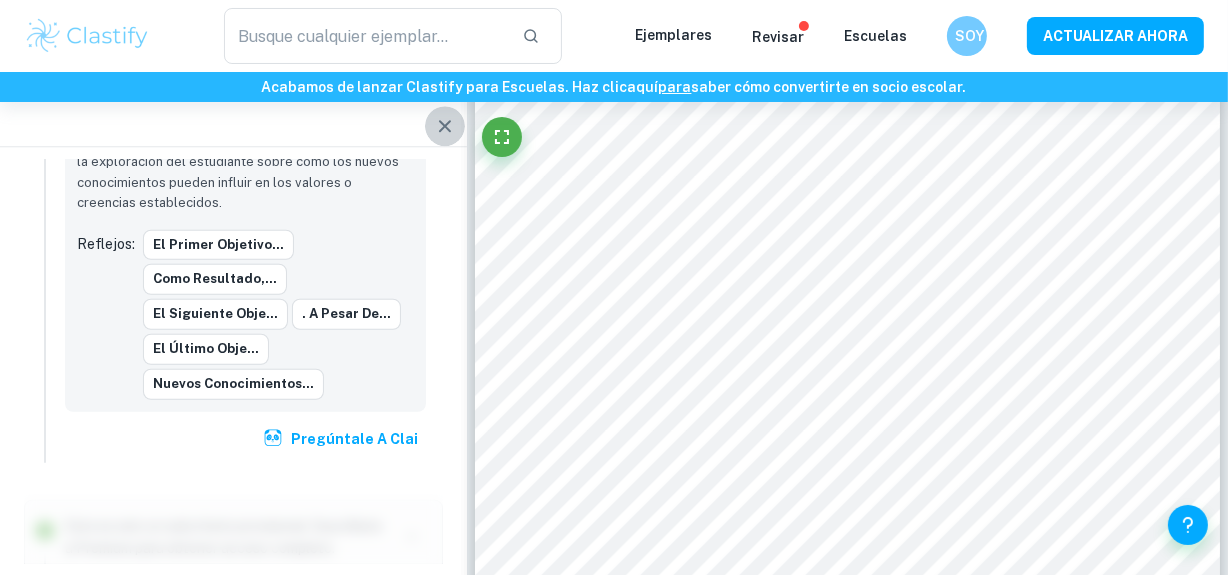 click 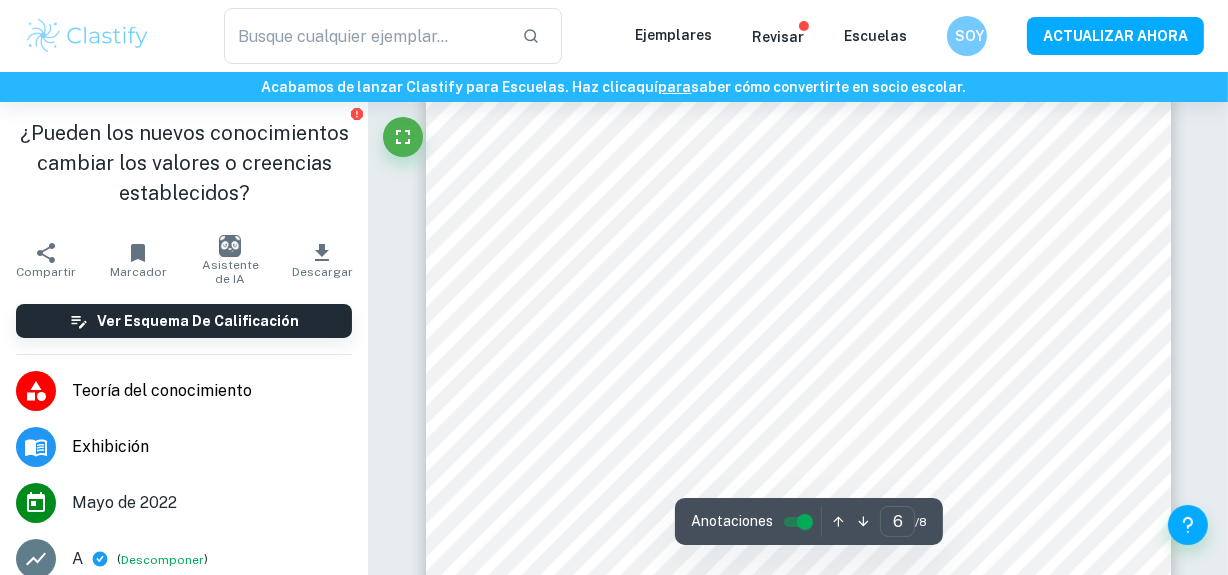scroll, scrollTop: 5311, scrollLeft: 0, axis: vertical 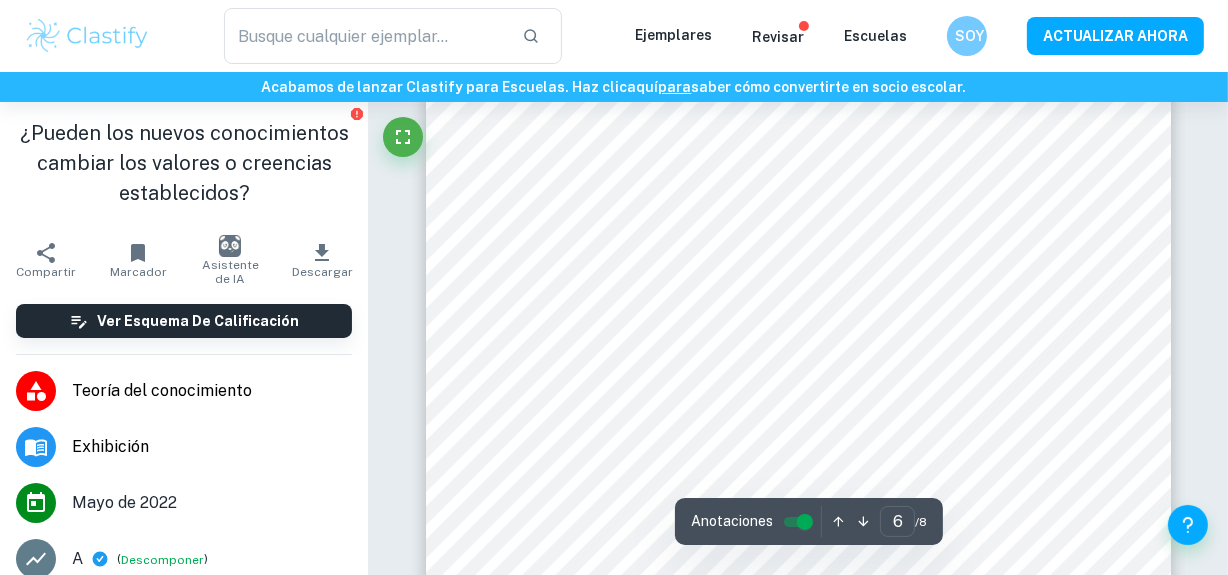 click on "Valoramos tu privacidad Utilizamos cookies para mejorar tu experiencia de navegación, mostrarte anuncios o contenido personalizados y analizar nuestro tráfico. Al hacer clic en "Aceptar todo", consientes el uso de cookies.  Política de cookies   Personalizar   Rechazar todo   Aceptar todo   Personalizar las preferencias de consentimiento   Utilizamos cookies para ayudarle a navegar eficientemente y realizar ciertas funciones. A continuación, encontrará información detallada sobre todas las cookies en cada categoría de consentimiento. Las cookies clasificadas como "Necesarias" se almacenan en su navegador, ya que son esenciales para habilitar las funcionalidades básicas del sitio.  Mostrar más Para obtener más información sobre cómo funcionan las cookies de terceros de Google y cómo manejan sus datos, consulte:  Política de privacidad de Google   Necesario Siempre activo Funcional Analítica Actuación Anuncio Sin categorizar Rechazar todo   Guardar mis preferencias   Aceptar todo ​ Revisar" at bounding box center [614, -4922] 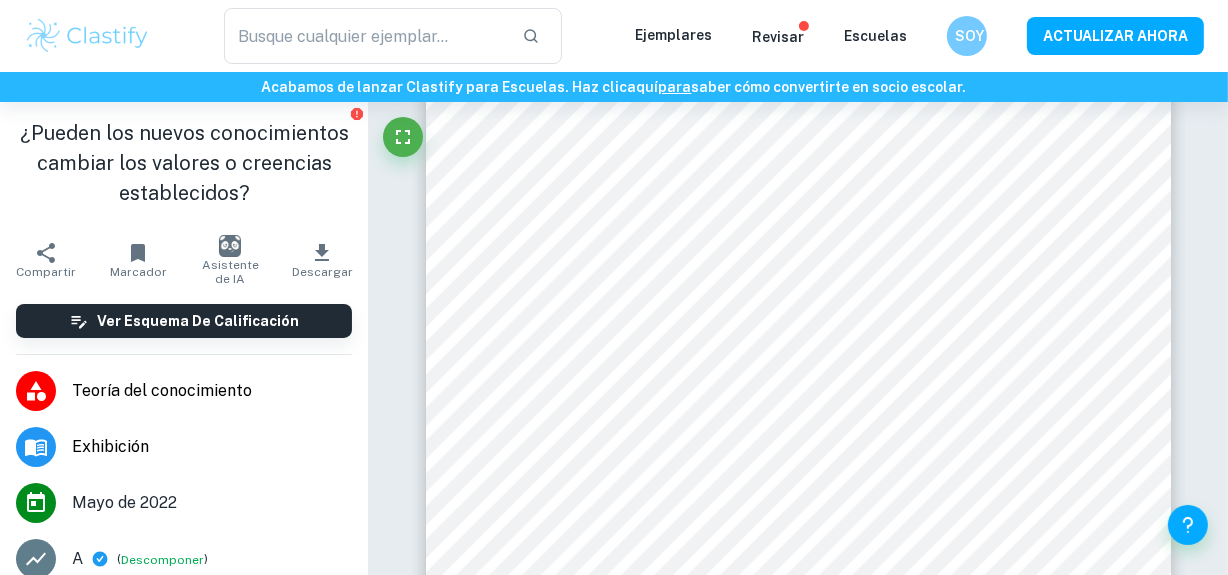 click 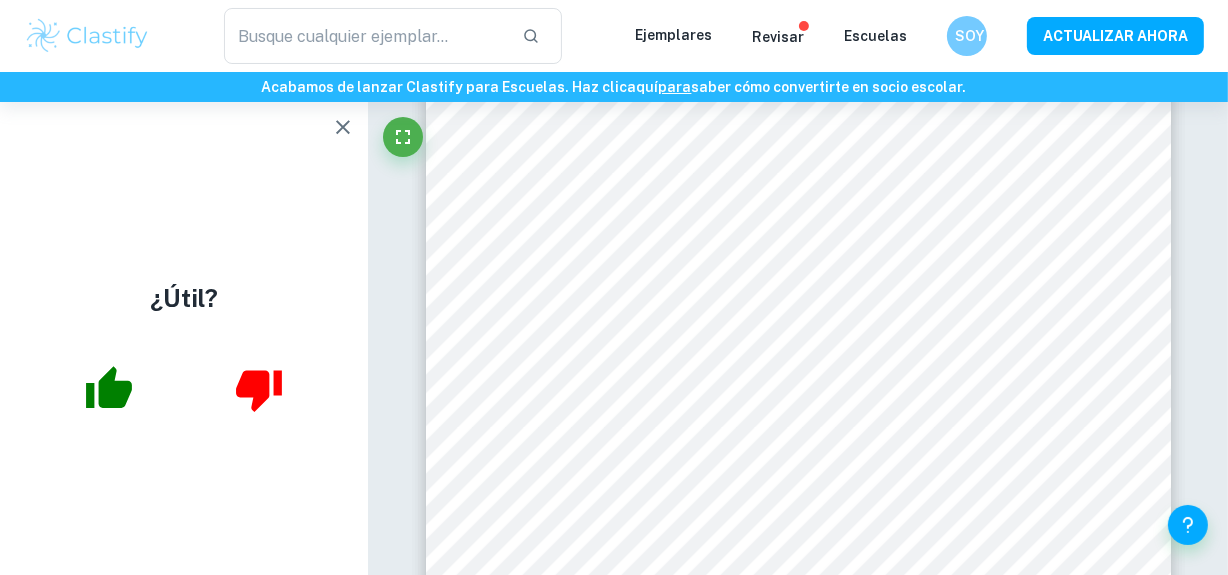 click 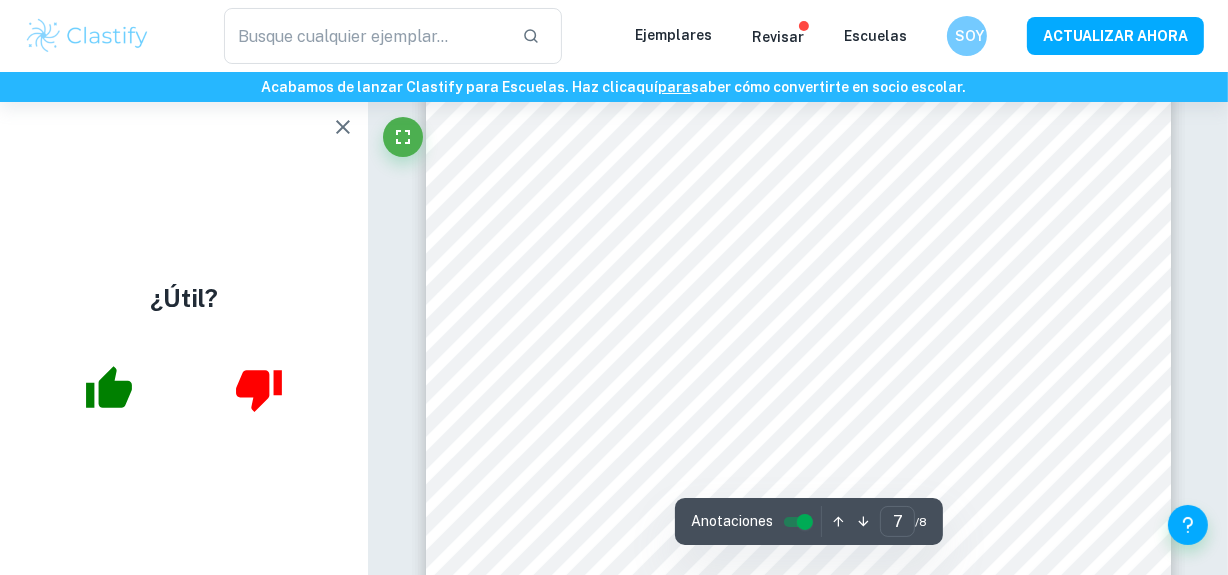 scroll, scrollTop: 5910, scrollLeft: 0, axis: vertical 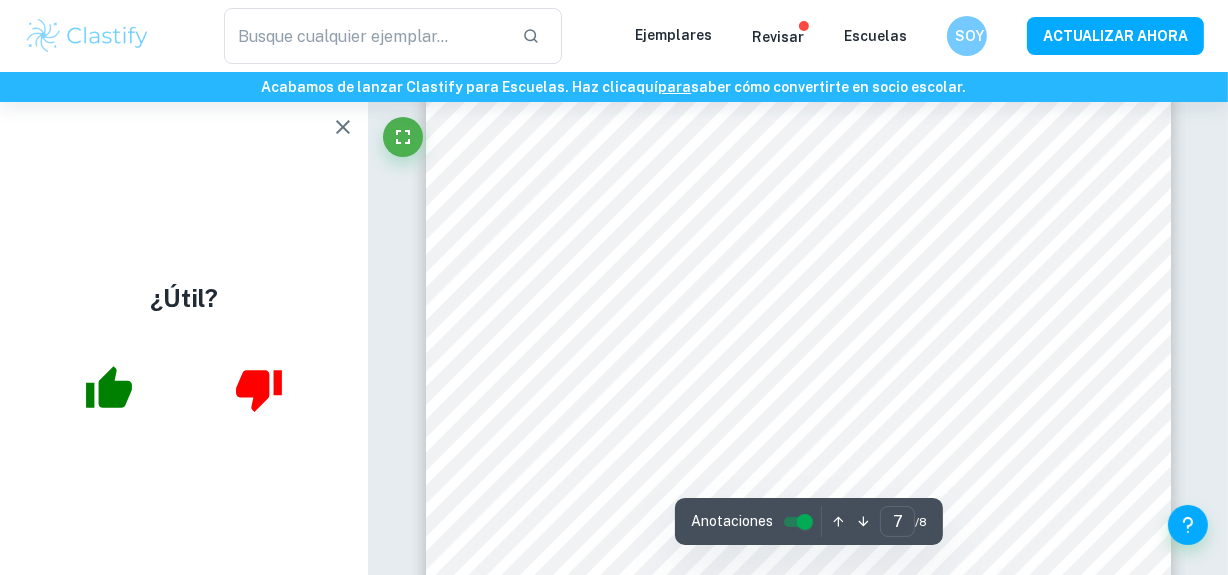 click on "Valoramos tu privacidad Utilizamos cookies para mejorar tu experiencia de navegación, mostrarte anuncios o contenido personalizados y analizar nuestro tráfico. Al hacer clic en "Aceptar todo", consientes el uso de cookies.  Política de cookies   Personalizar   Rechazar todo   Aceptar todo   Personalizar las preferencias de consentimiento   Utilizamos cookies para ayudarle a navegar eficientemente y realizar ciertas funciones. A continuación, encontrará información detallada sobre todas las cookies en cada categoría de consentimiento. Las cookies clasificadas como "Necesarias" se almacenan en su navegador, ya que son esenciales para habilitar las funcionalidades básicas del sitio.  Mostrar más Para obtener más información sobre cómo funcionan las cookies de terceros de Google y cómo manejan sus datos, consulte:  Política de privacidad de Google   Necesario Siempre activo Funcional Analítica Actuación Anuncio Sin categorizar Rechazar todo   Guardar mis preferencias   Aceptar todo ​ Revisar" at bounding box center [614, -5521] 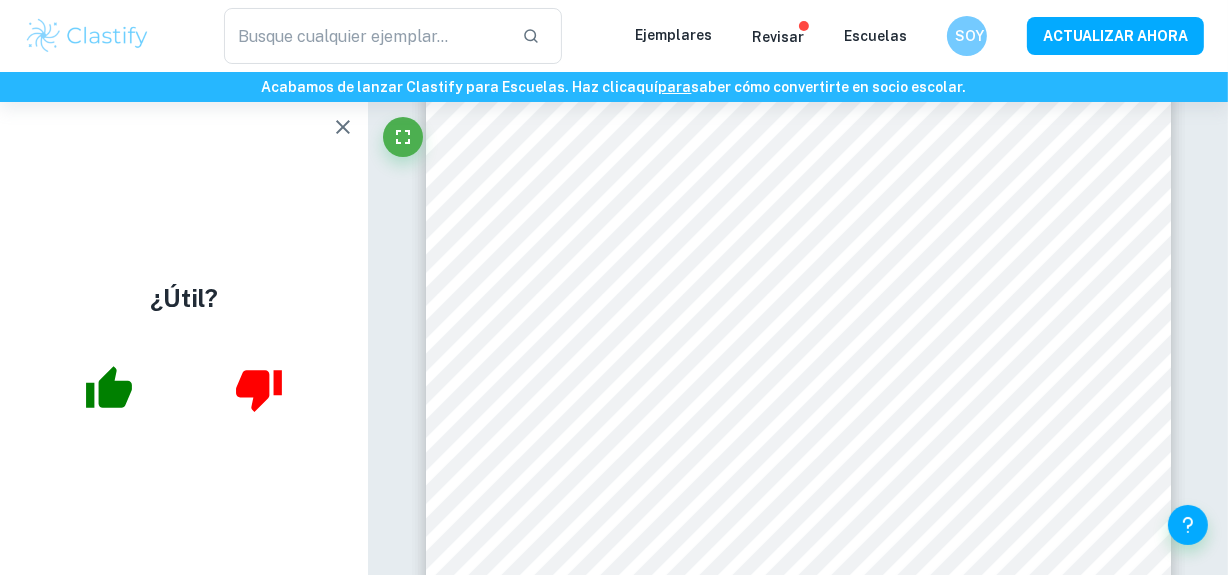 click 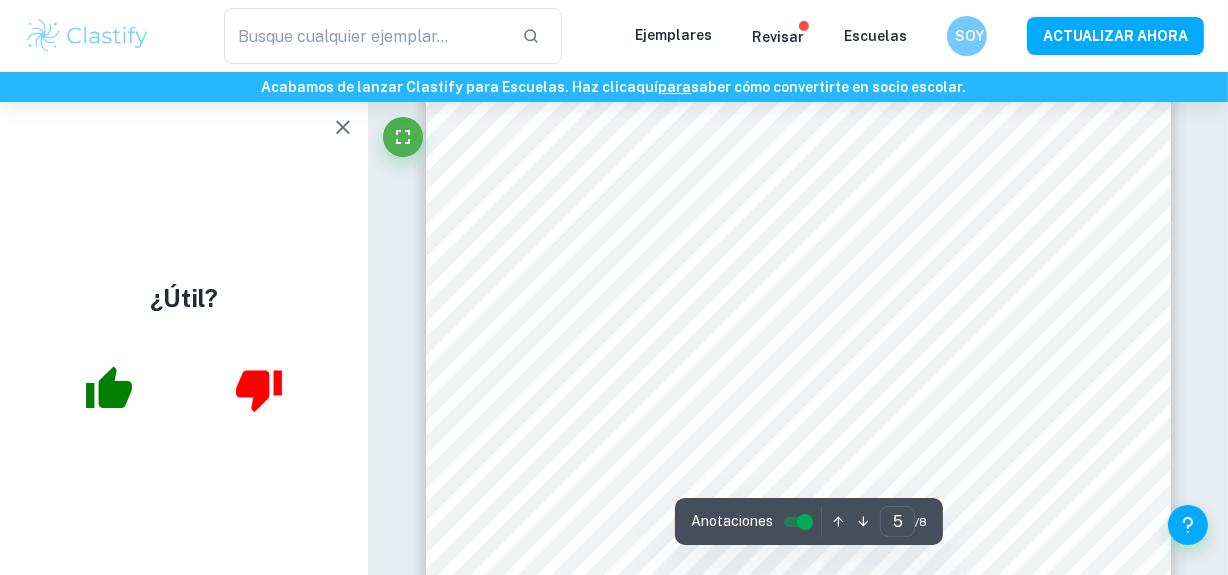 scroll, scrollTop: 4420, scrollLeft: 0, axis: vertical 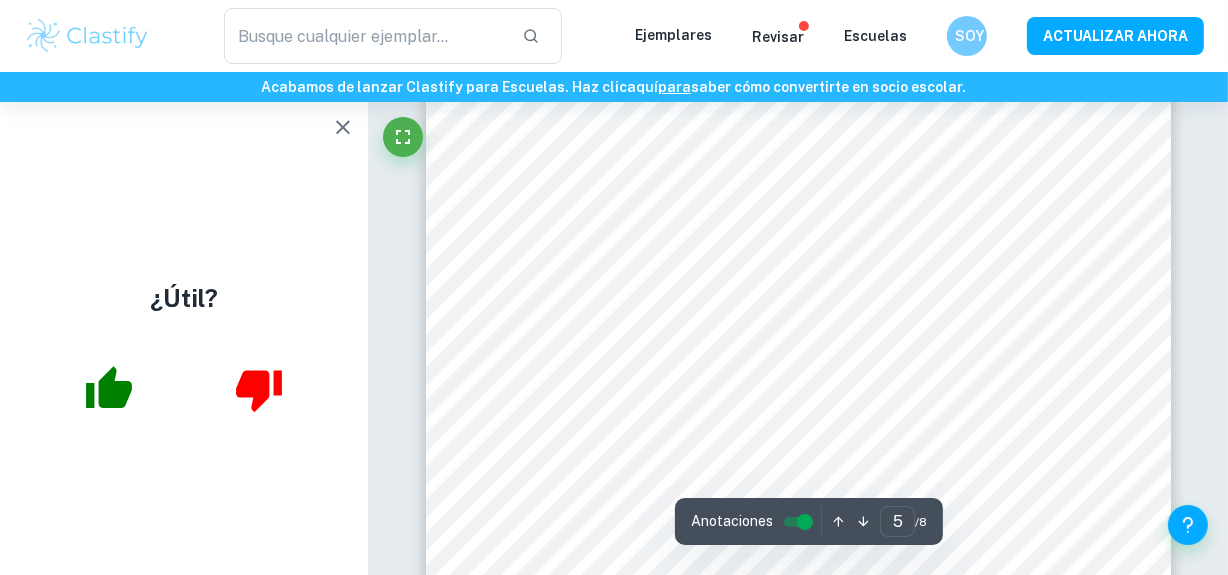 type on "6" 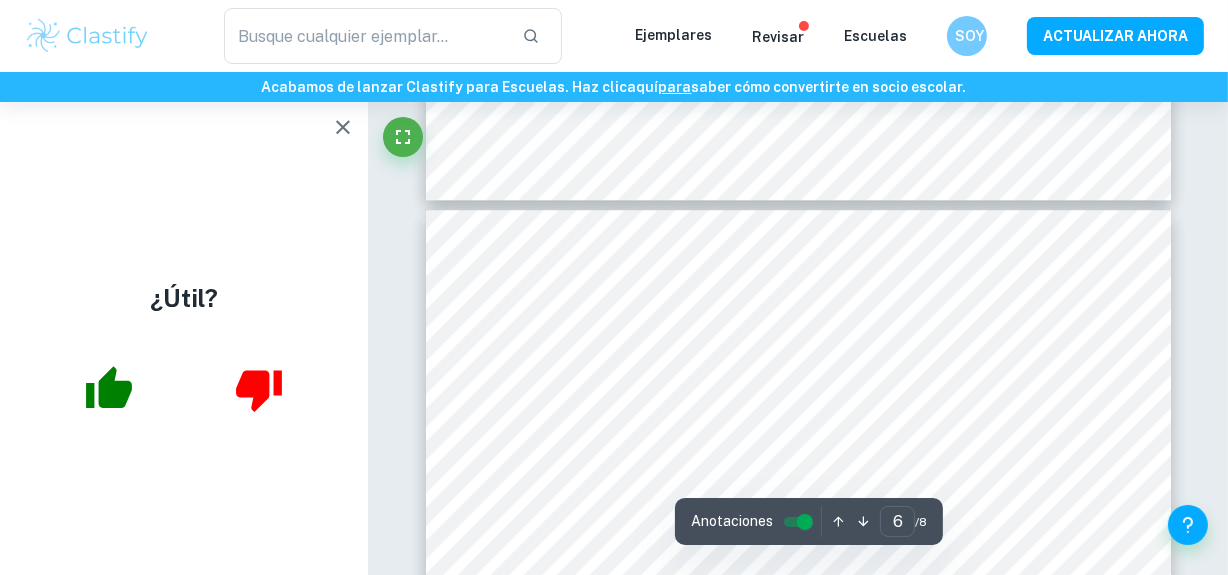 scroll, scrollTop: 5248, scrollLeft: 0, axis: vertical 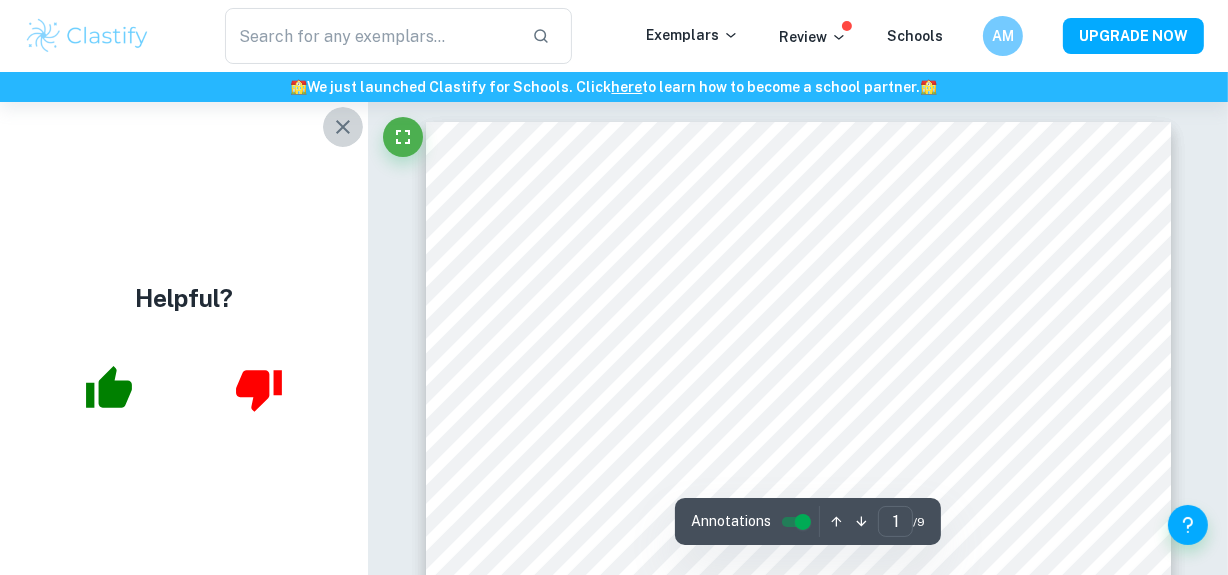 click 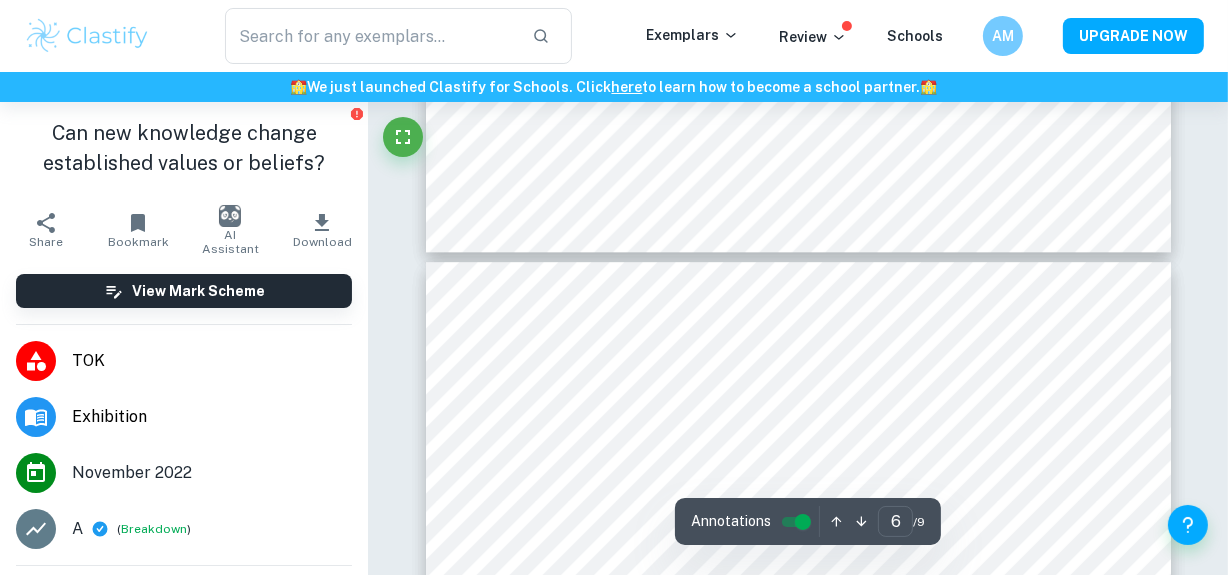 scroll, scrollTop: 5420, scrollLeft: 0, axis: vertical 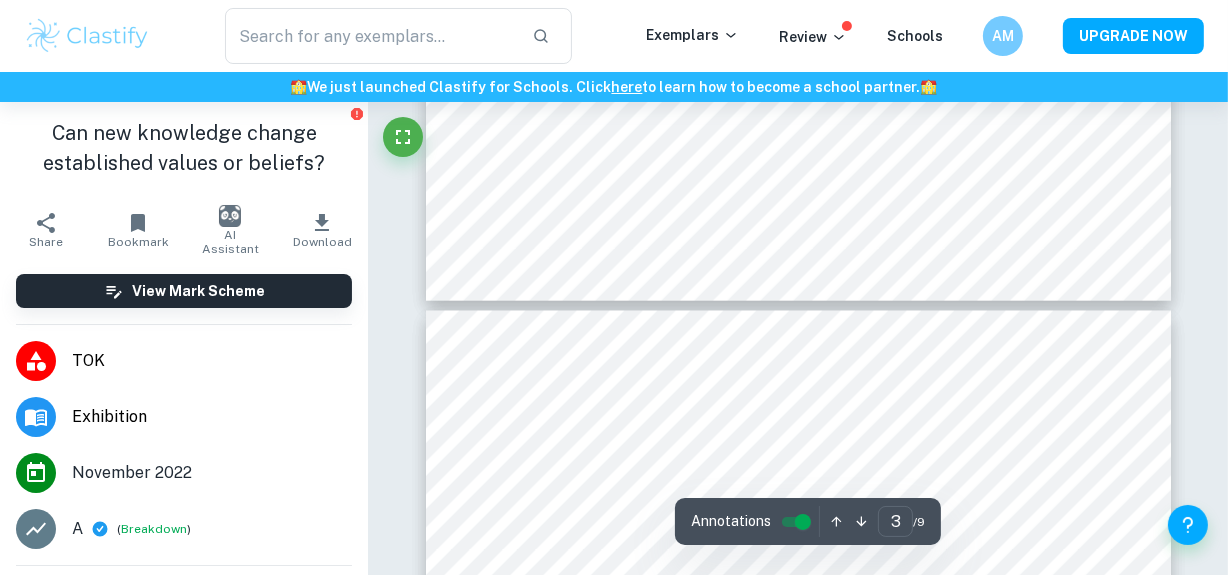 type on "4" 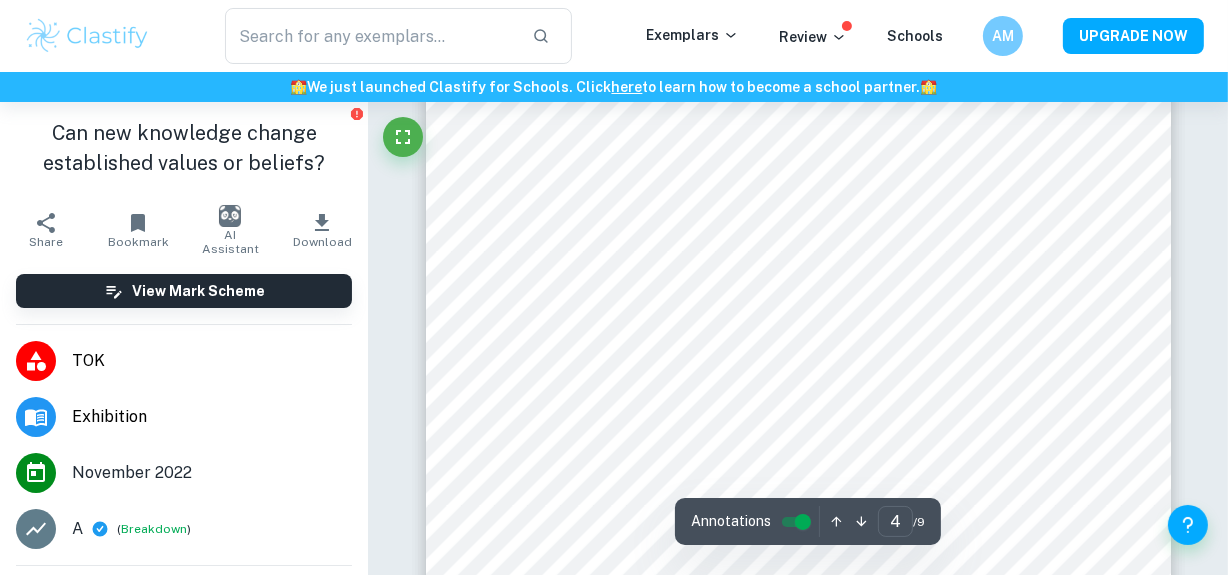 scroll, scrollTop: 3560, scrollLeft: 0, axis: vertical 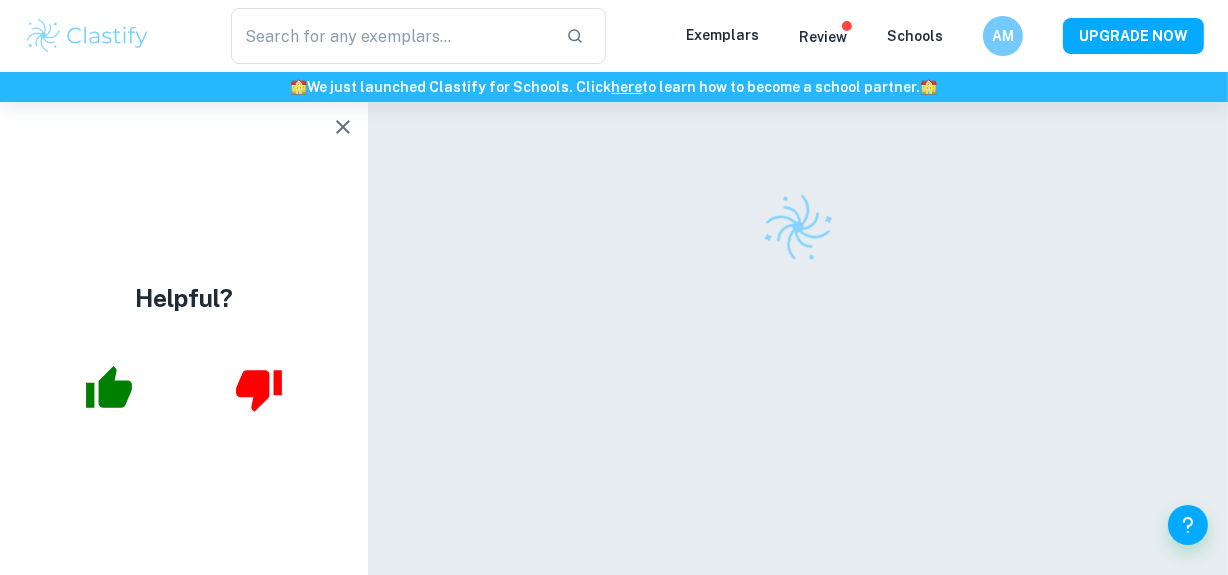 click 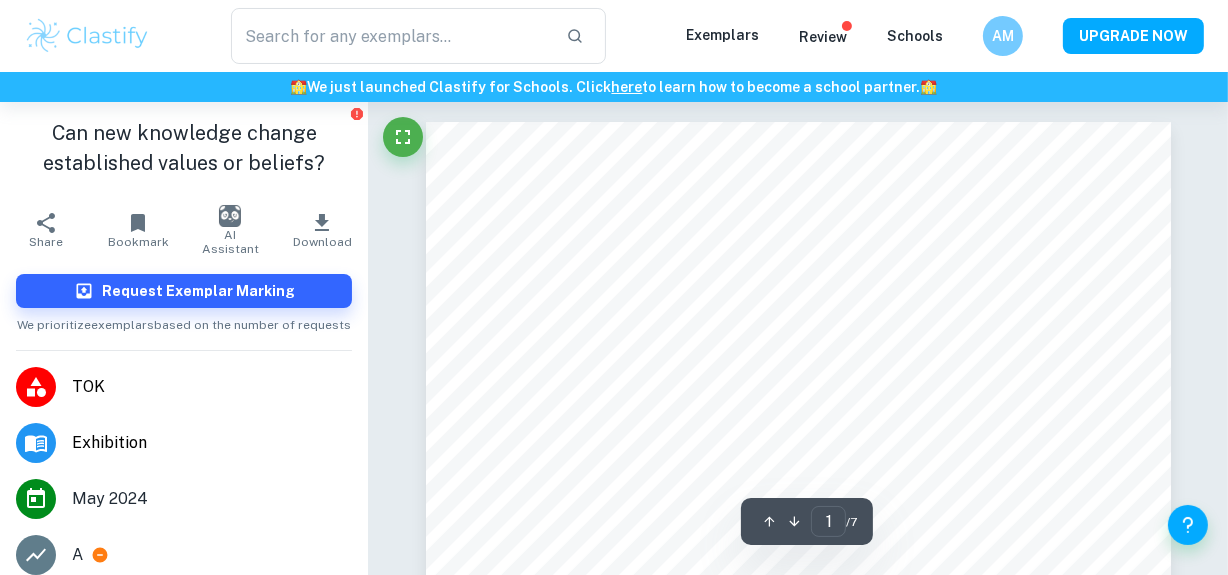 click on "Can new knowledge change established values or beliefs?" at bounding box center (184, 148) 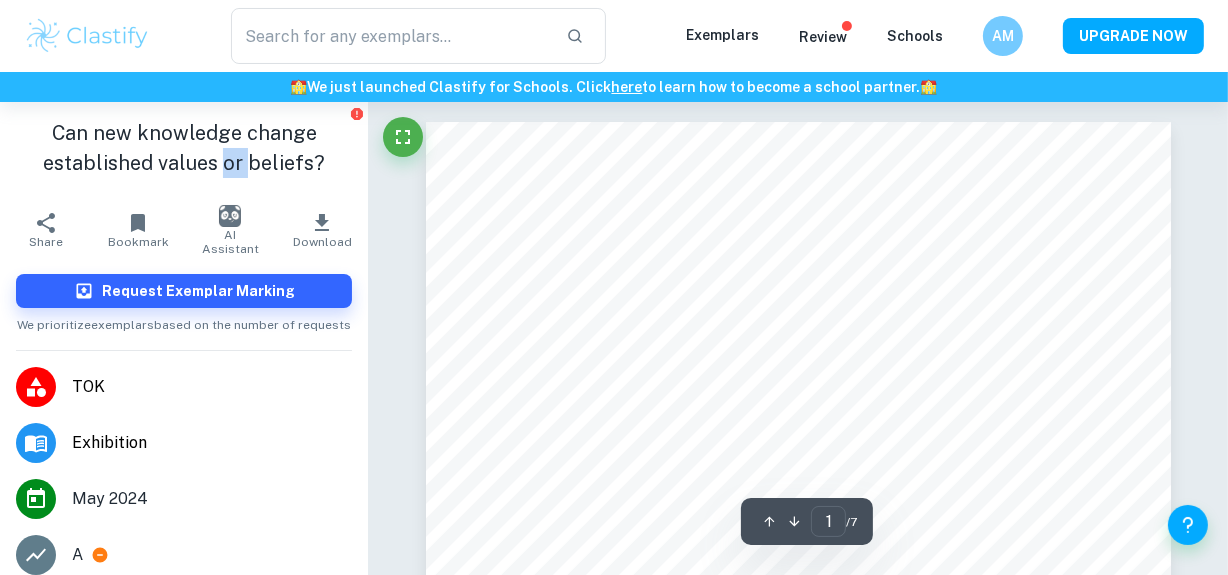 click on "Can new knowledge change established values or beliefs?" at bounding box center [184, 148] 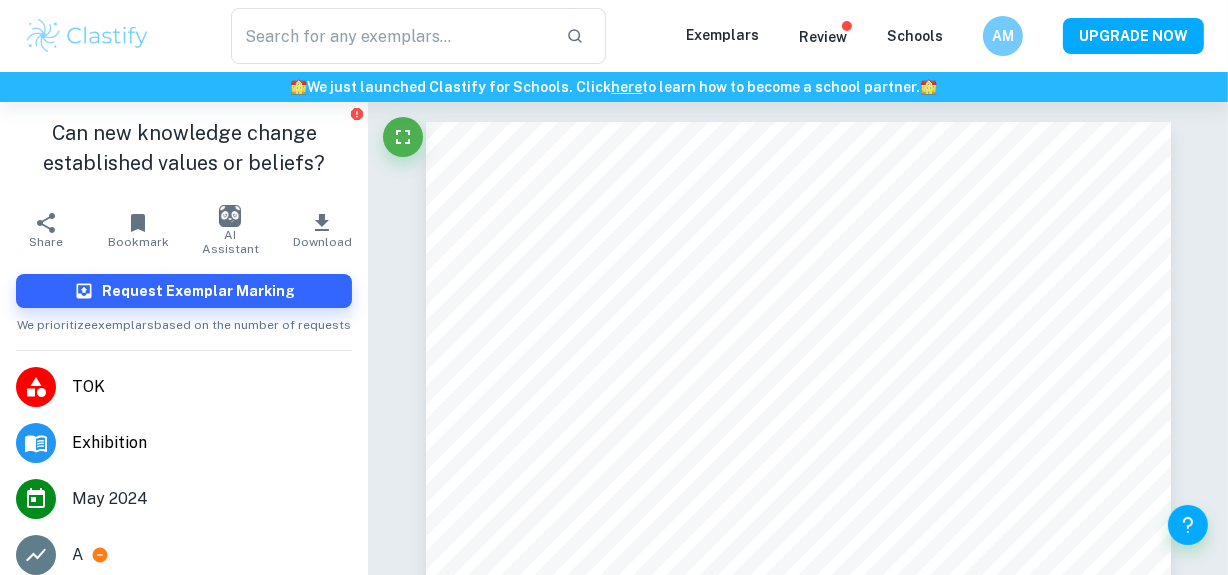 click on "Can new knowledge change established values or beliefs?" at bounding box center (184, 148) 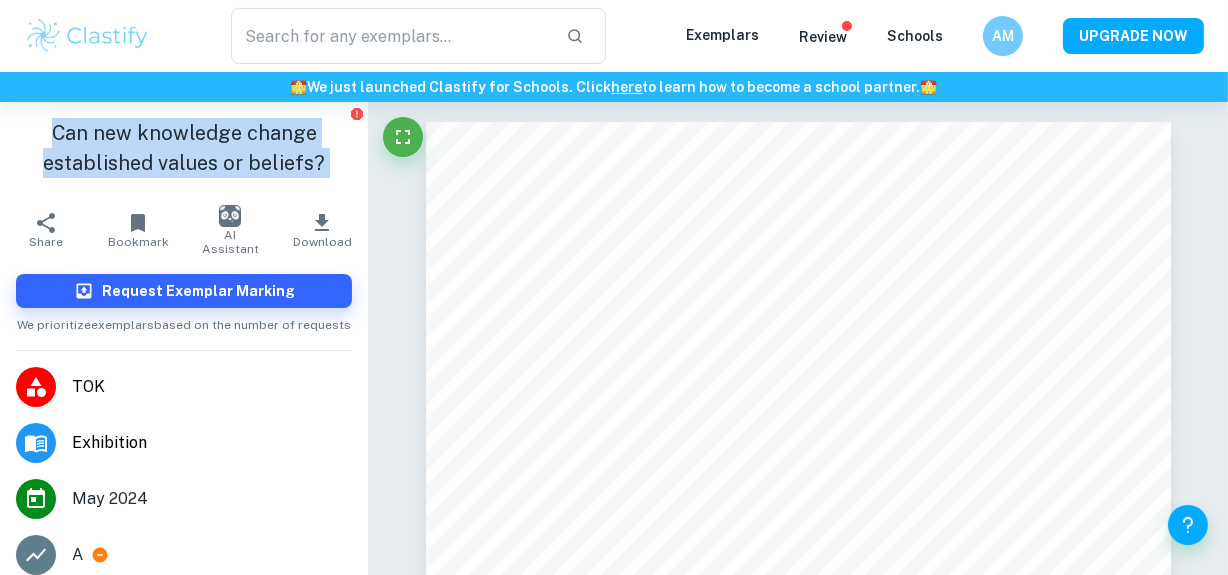 click on "Can new knowledge change established values or beliefs?" at bounding box center (184, 148) 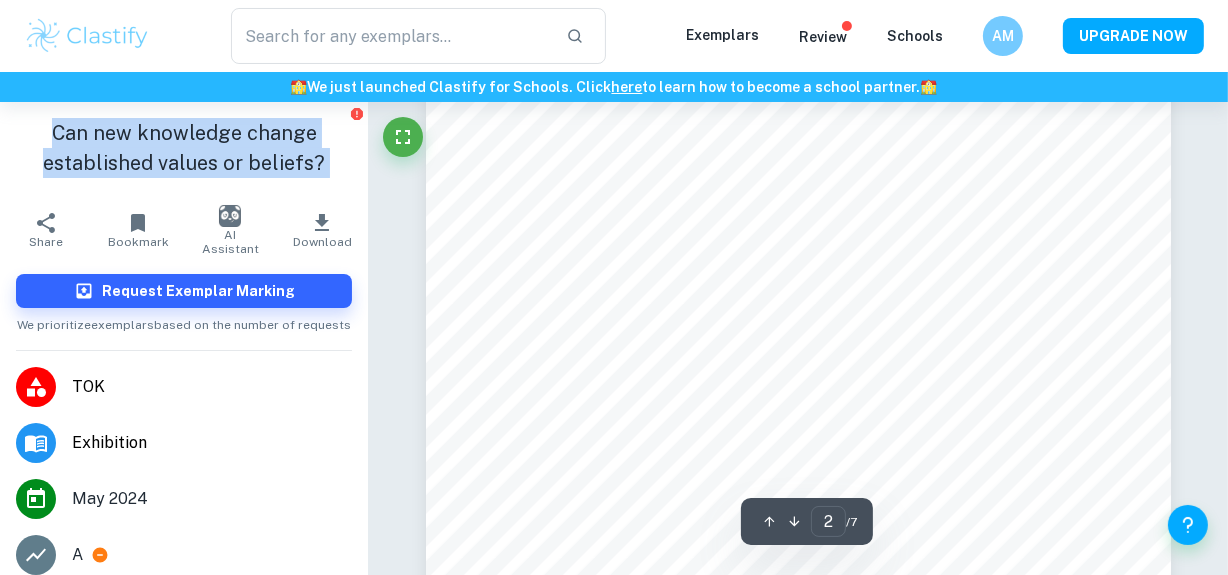 scroll, scrollTop: 1188, scrollLeft: 0, axis: vertical 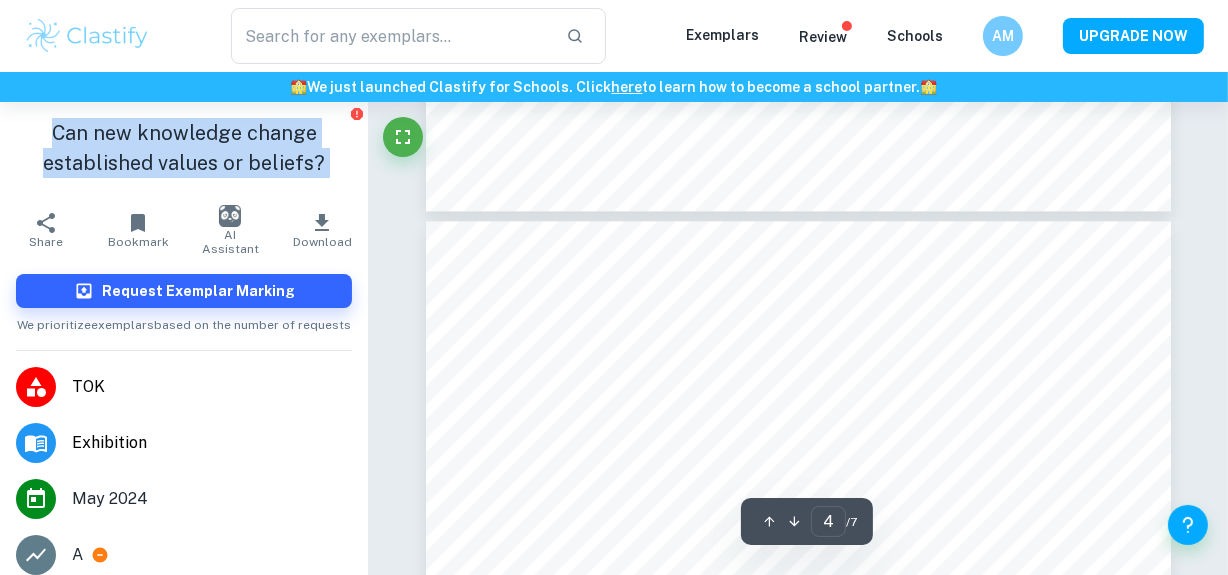 type on "5" 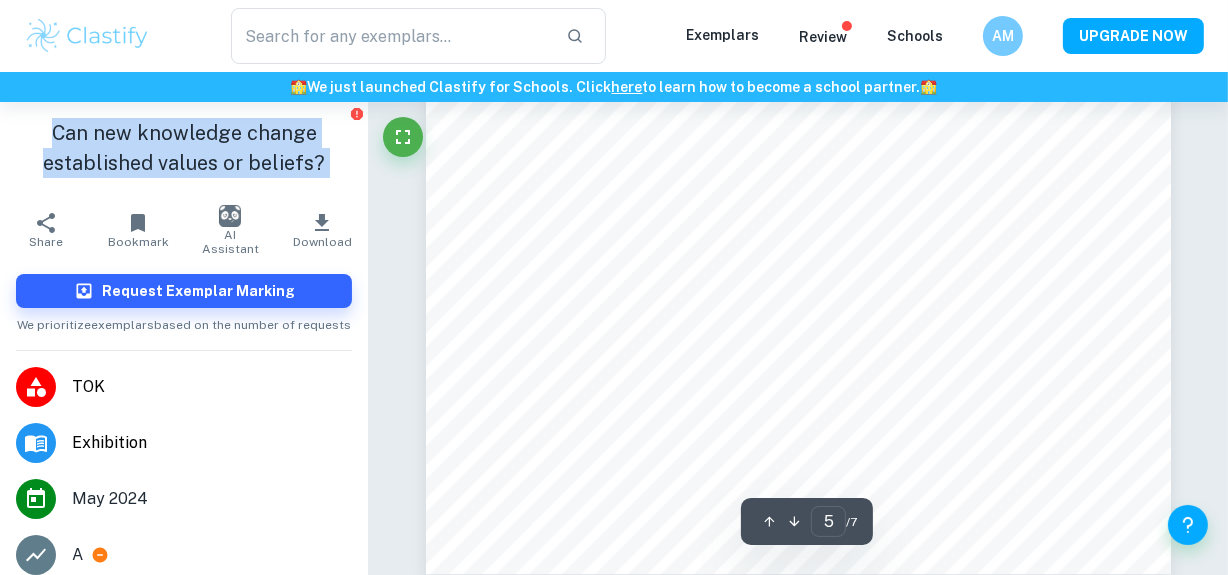 scroll, scrollTop: 5120, scrollLeft: 0, axis: vertical 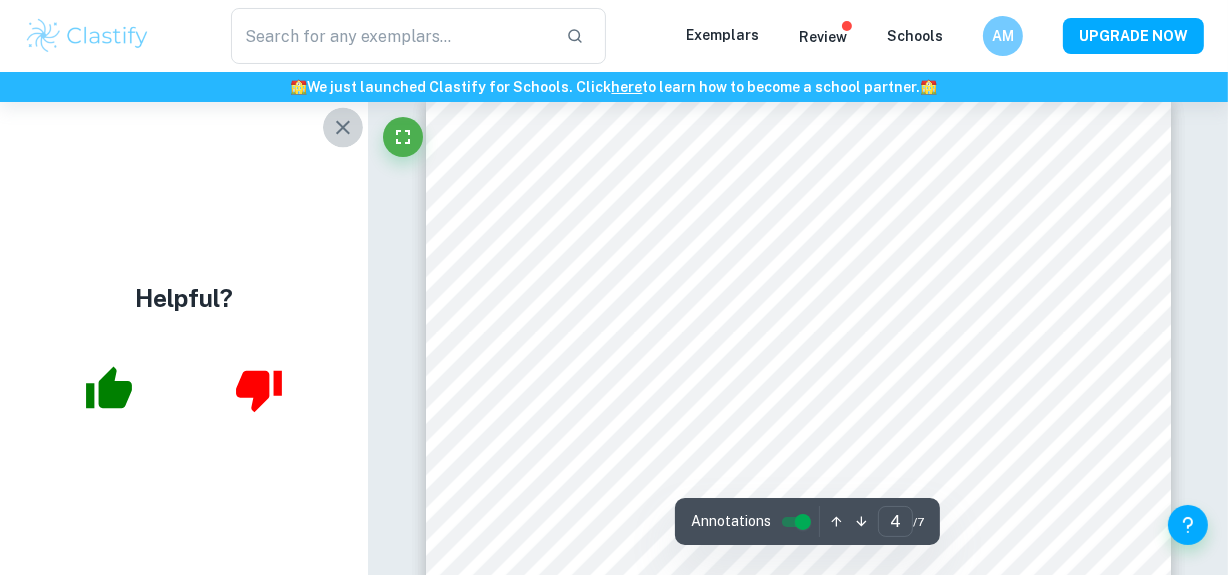 click 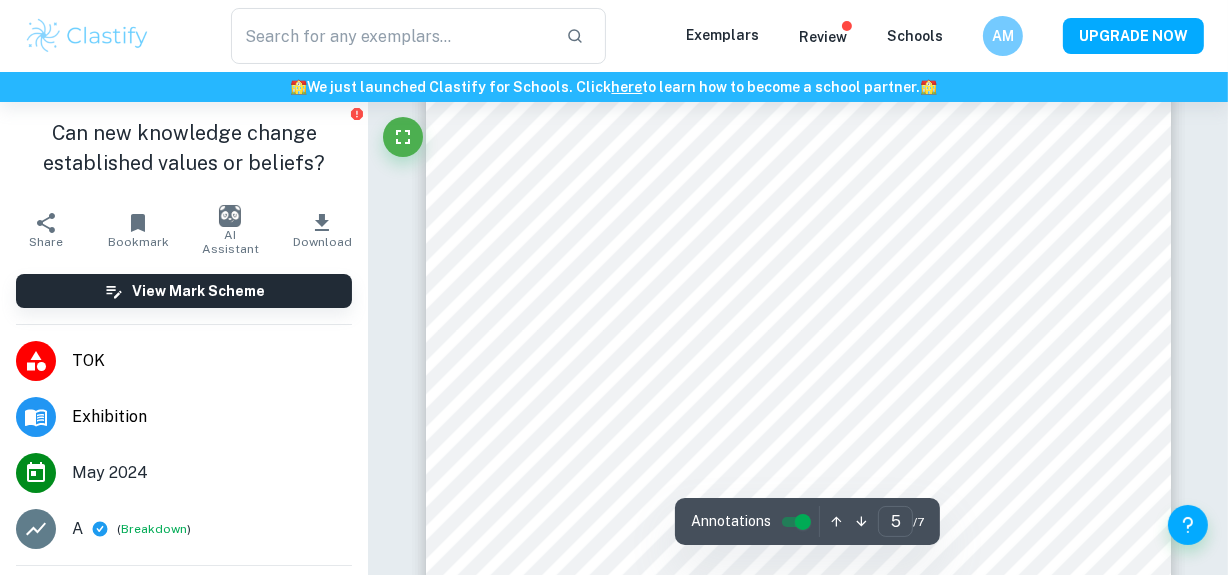 scroll, scrollTop: 4993, scrollLeft: 0, axis: vertical 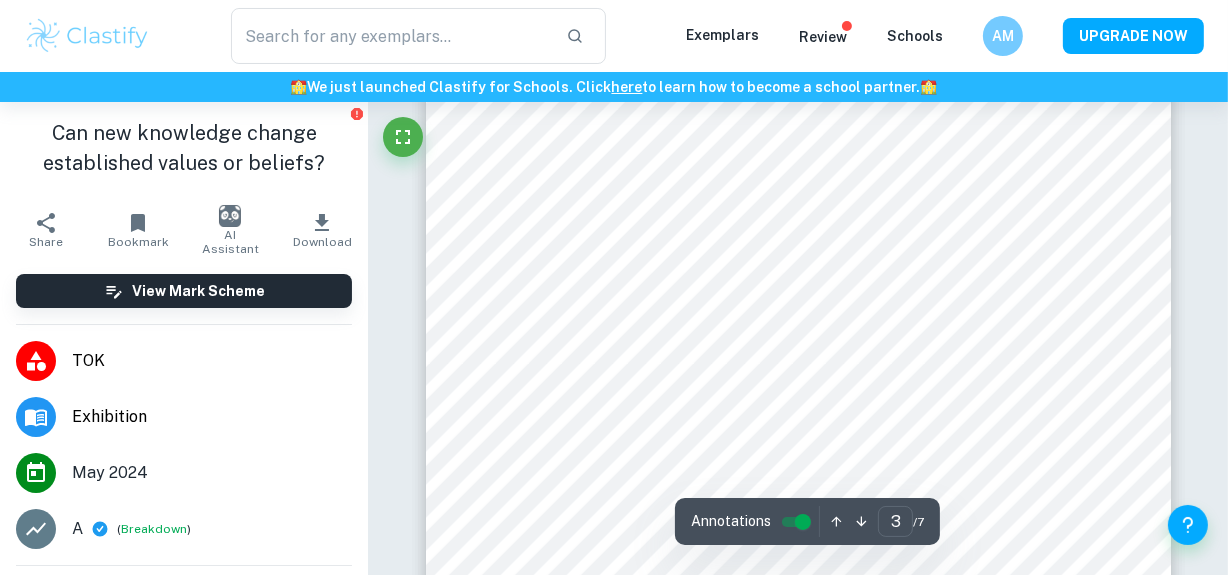 type on "2" 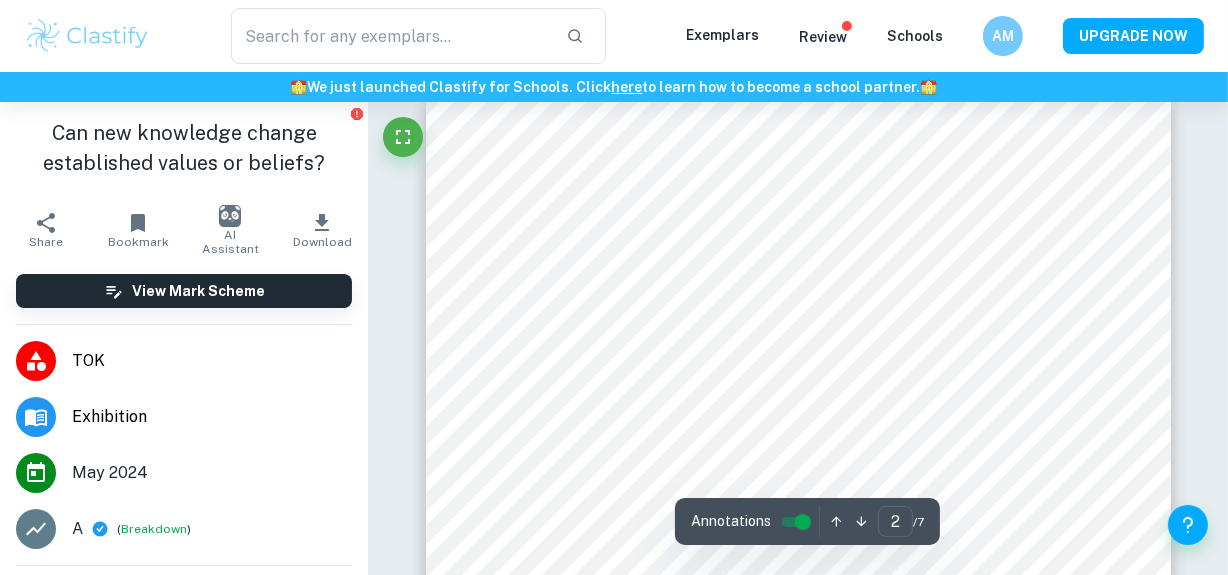 scroll, scrollTop: 1190, scrollLeft: 0, axis: vertical 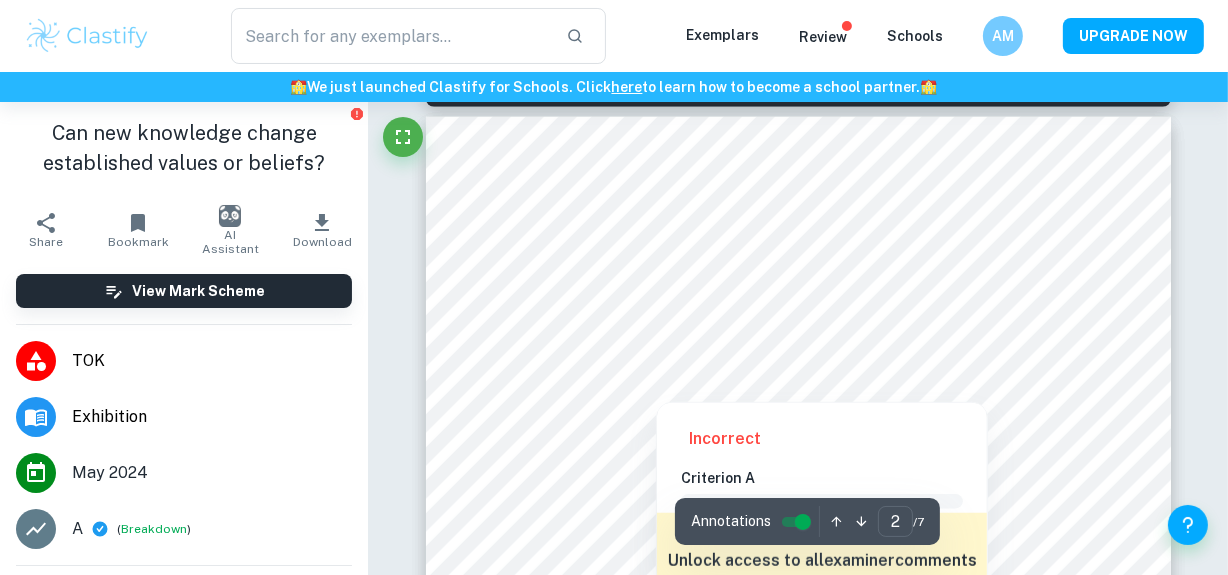 click at bounding box center [797, 226] 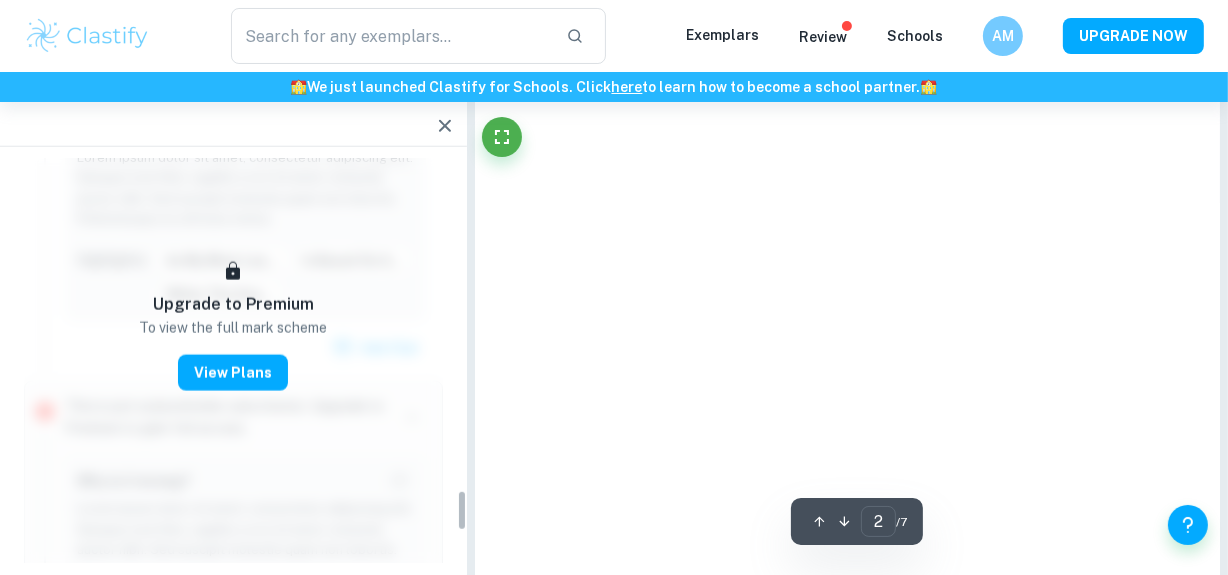 scroll, scrollTop: 3227, scrollLeft: 0, axis: vertical 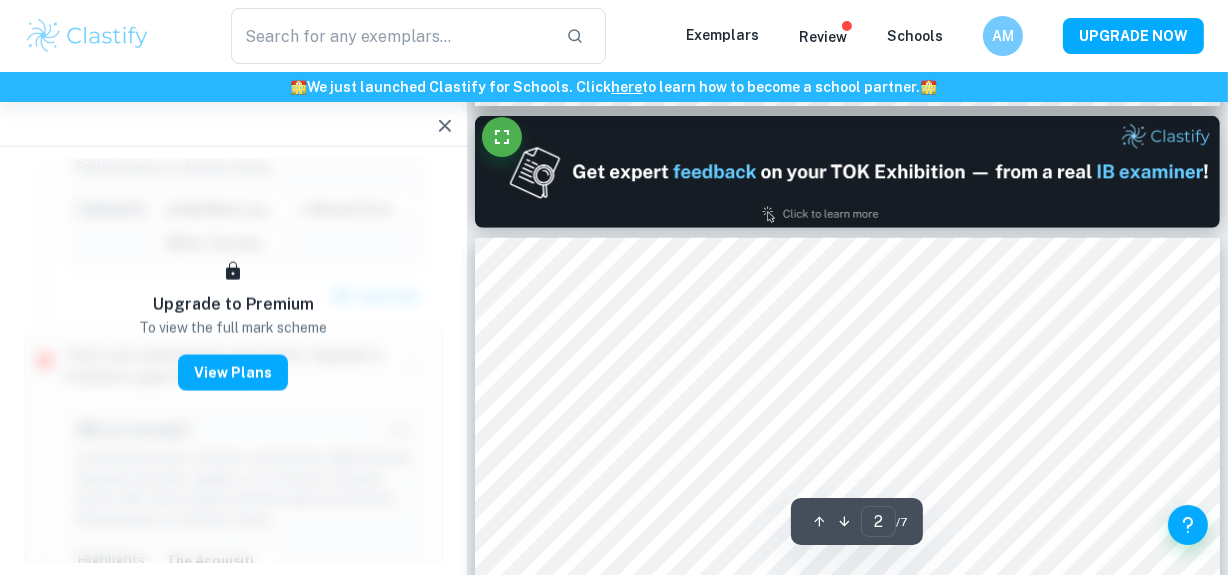 type on "1" 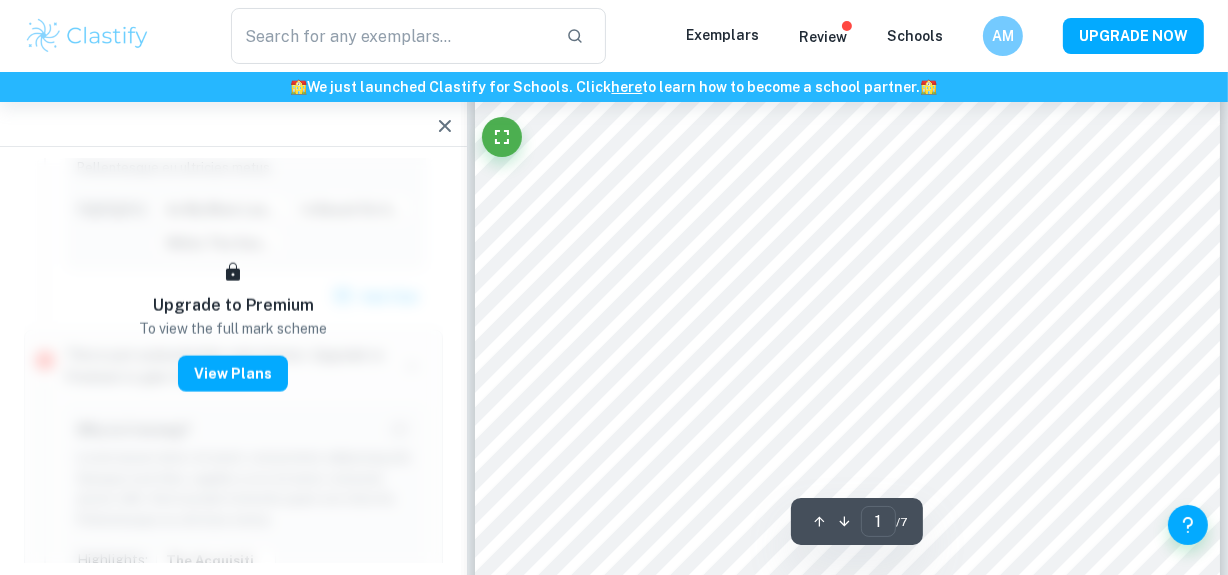 scroll, scrollTop: 118, scrollLeft: 0, axis: vertical 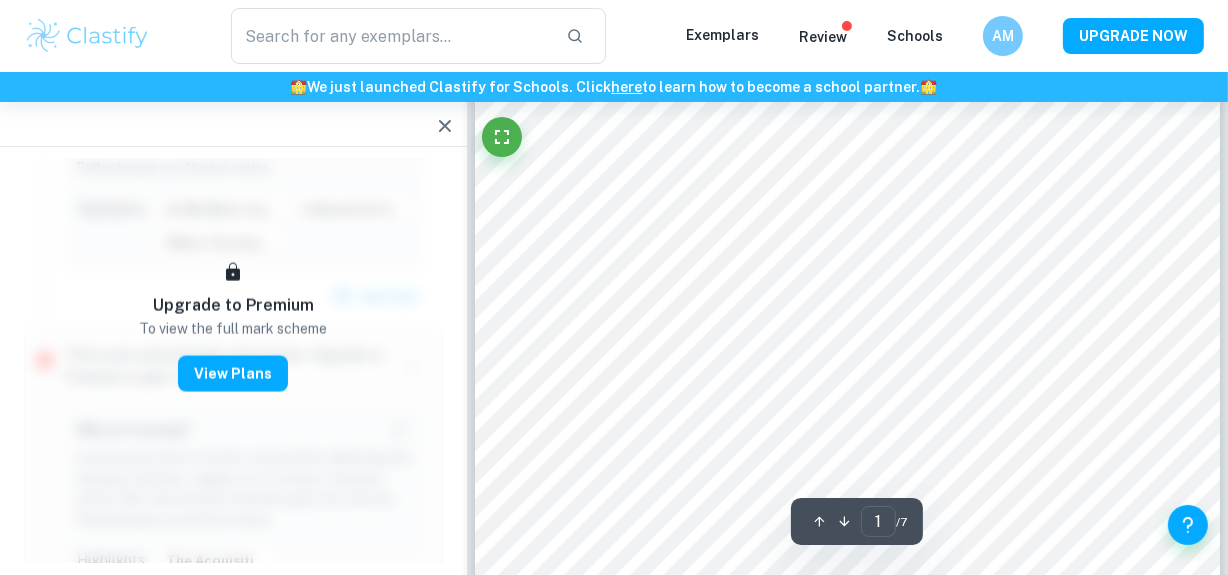 click 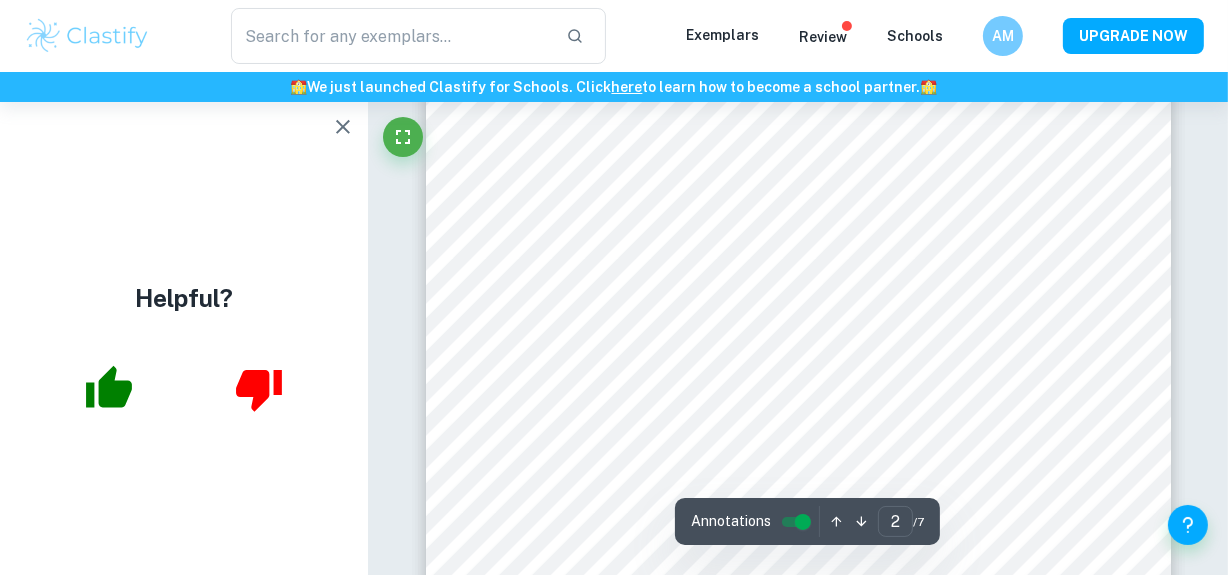 scroll, scrollTop: 1277, scrollLeft: 0, axis: vertical 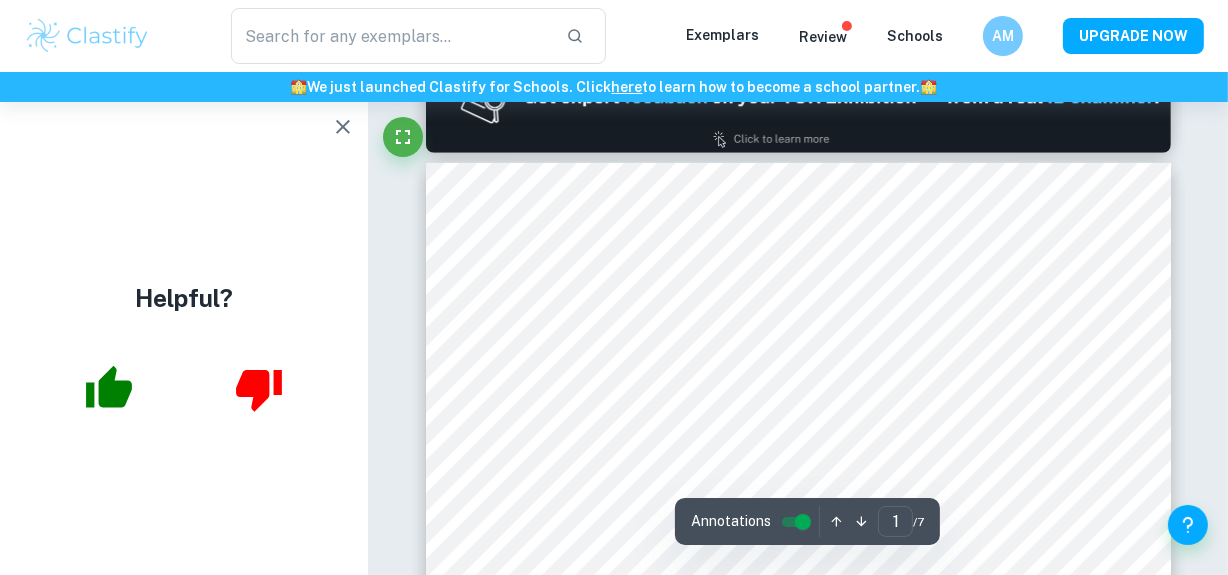 type on "2" 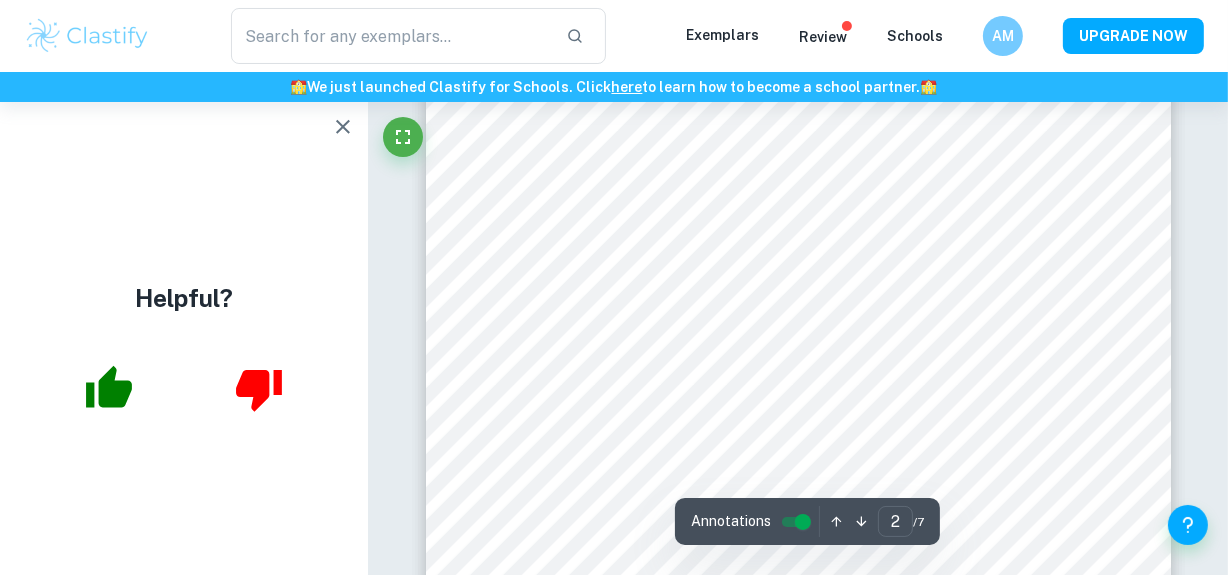 scroll, scrollTop: 1431, scrollLeft: 0, axis: vertical 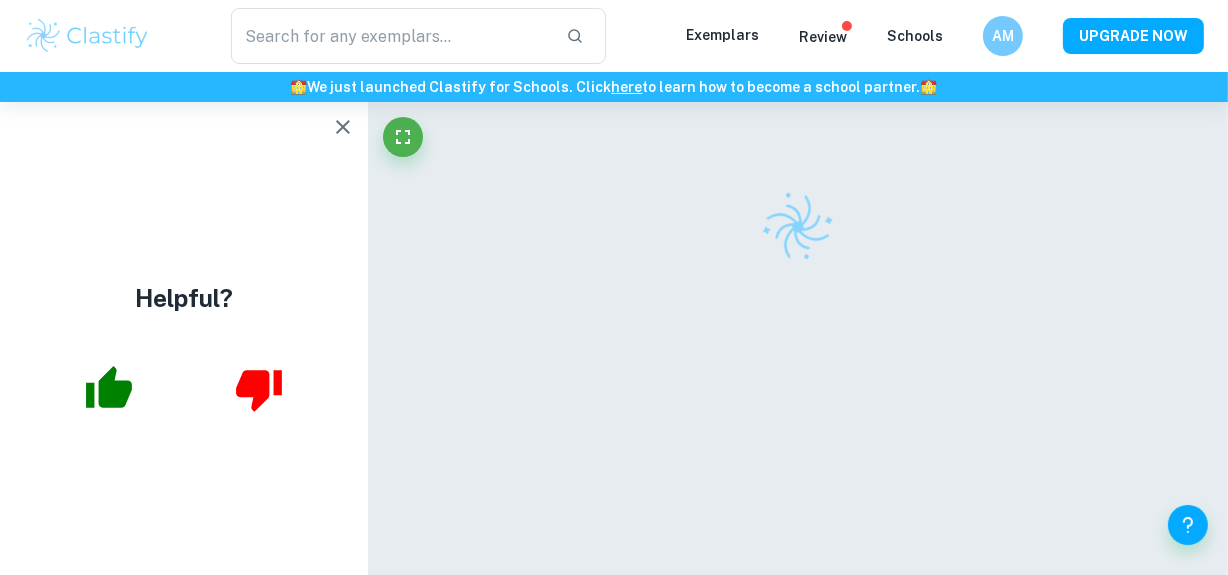 click at bounding box center [343, 127] 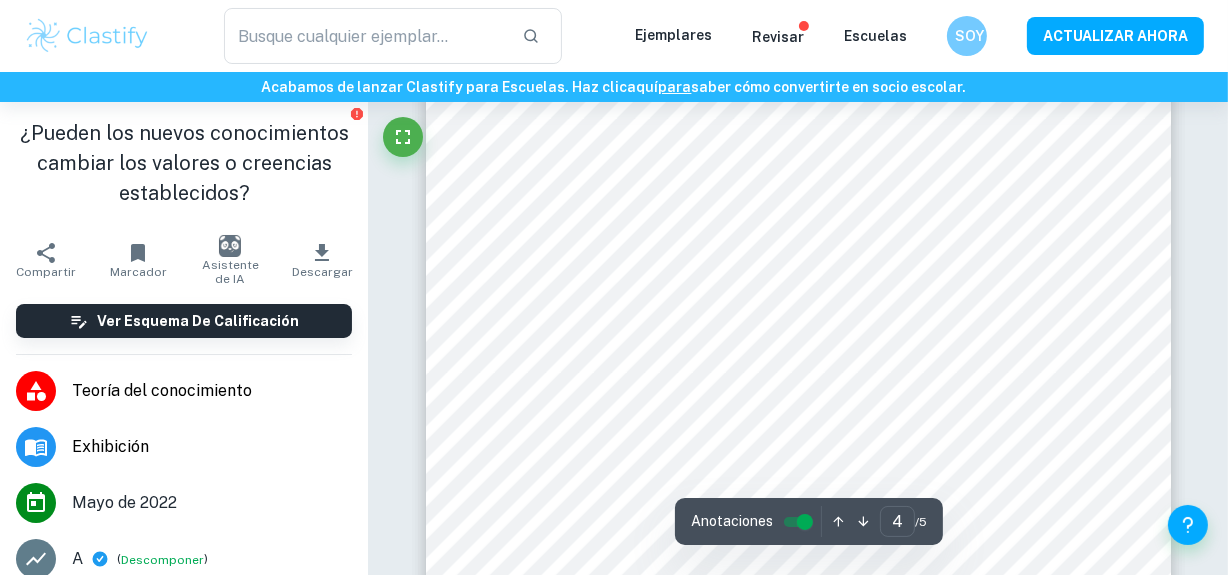 scroll, scrollTop: 3291, scrollLeft: 0, axis: vertical 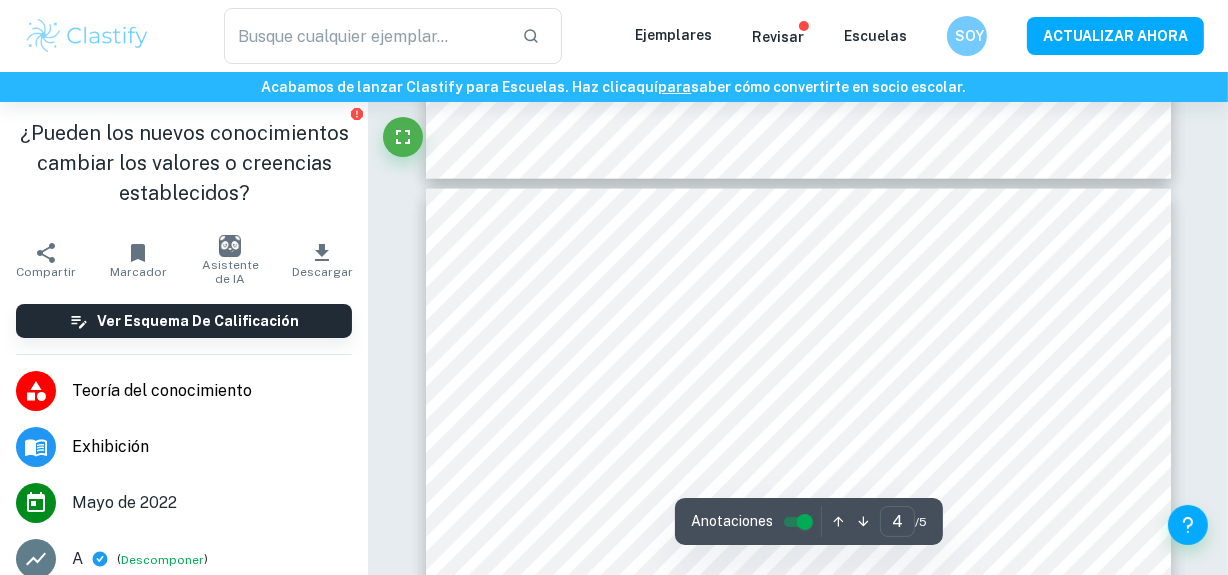 type on "3" 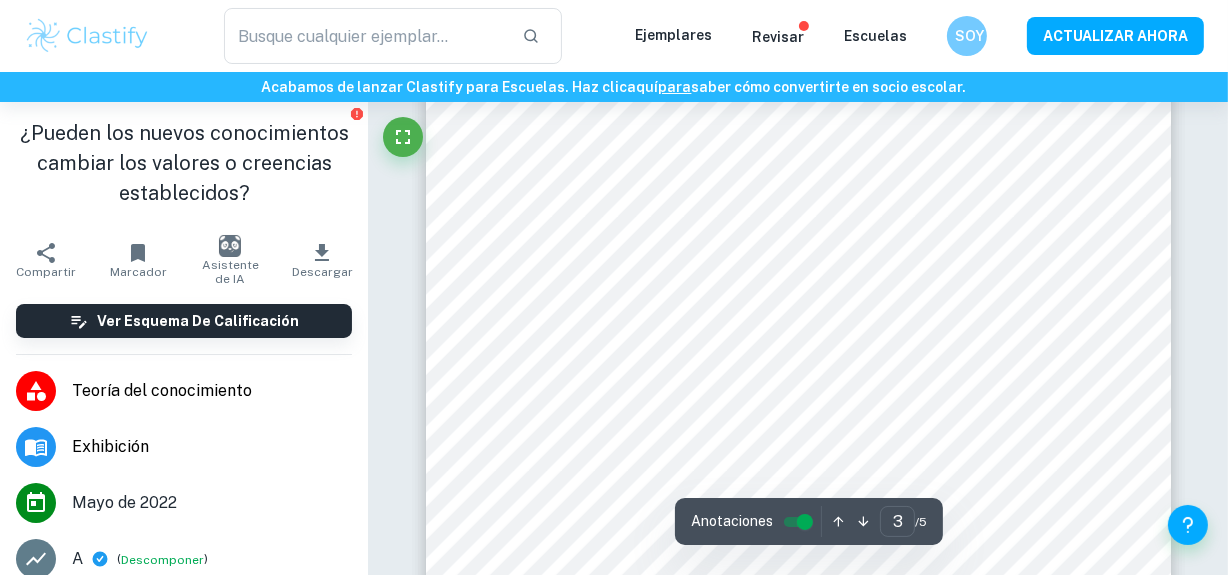 scroll, scrollTop: 2312, scrollLeft: 0, axis: vertical 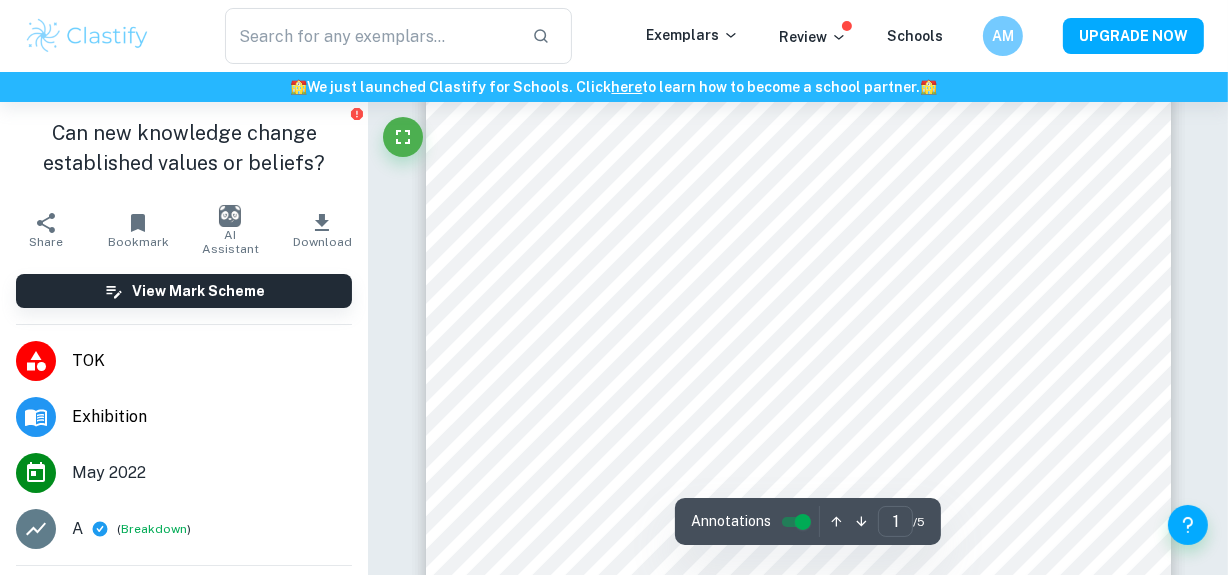click on "Correct Criterion A The Exhibition clearly identifies 3 objects, all linked to the chosen prompt Comment The student has fulfilled the criterion by clearly identifying three distinct objects in their TOK Exhibition. Each object is linked to the chosen prompt, showcasing the student's exploration of the relationship between new knowledge and established beliefs. Written by Dan Ask Clai Correct Criterion A The Exhibition clearly identifies 3 objects, all linked to the chosen prompt Comment The student has fulfilled the criterion by clearly identifying three distinct objects in their TOK Exhibition. Each object is linked to the chosen prompt, showcasing the student's exploration of the relationship between new knowledge and established beliefs. Written by Dan Ask Clai Correct Criterion A The Exhibition clearly identifies 3 objects, all linked to the chosen prompt Comment Written by Dan Ask Clai Correct Criterion A Comment Unlock access to all  examiner  comments with Clastify Premium Upgrade Now   Correct" at bounding box center [798, 2451] 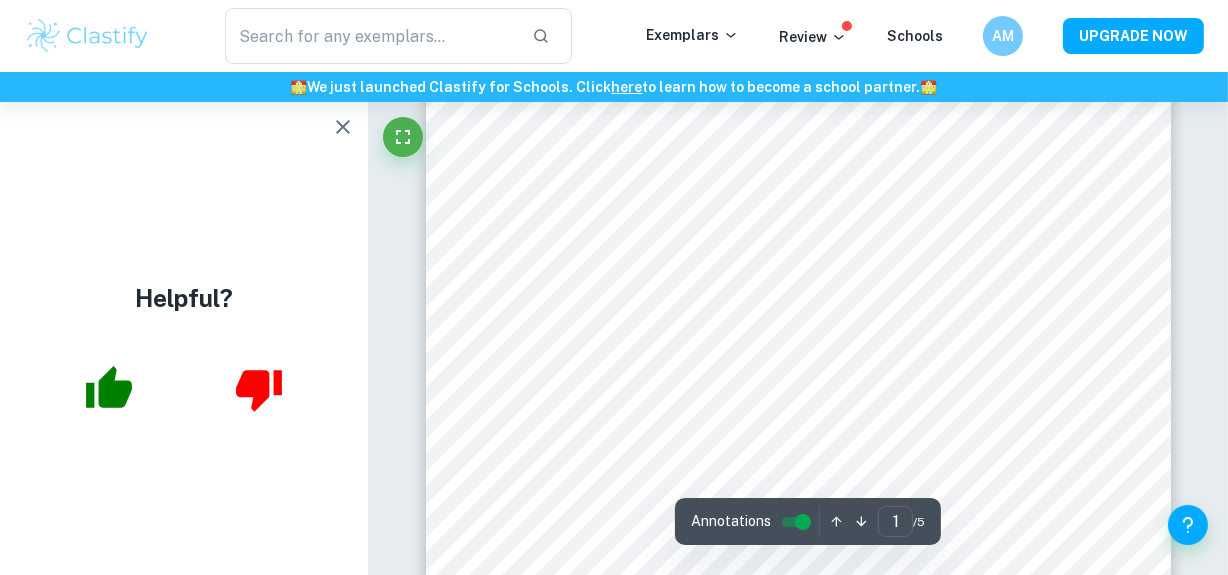 scroll, scrollTop: 397, scrollLeft: 0, axis: vertical 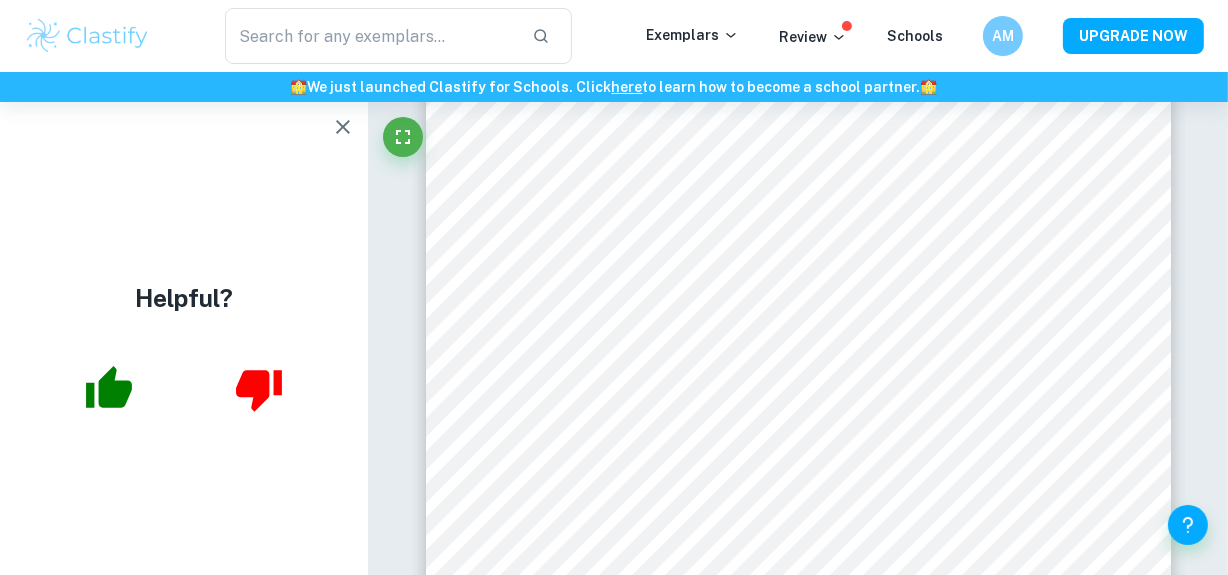 drag, startPoint x: 496, startPoint y: 111, endPoint x: 1141, endPoint y: 618, distance: 820.4109 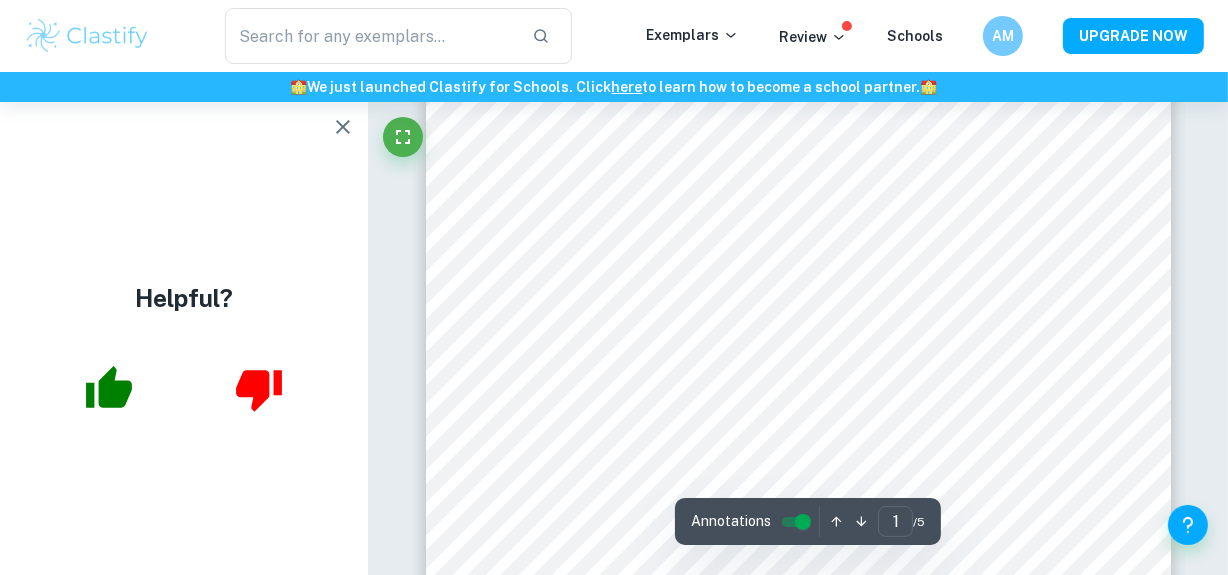 click on "We value your privacy We use cookies to enhance your browsing experience, serve personalised ads or content, and analyse our traffic. By clicking "Accept All", you consent to our use of cookies.   Cookie Policy Customise   Reject All   Accept All   Customise Consent Preferences   We use cookies to help you navigate efficiently and perform certain functions. You will find detailed information about all cookies under each consent category below. The cookies that are categorised as "Necessary" are stored on your browser as they are essential for enabling the basic functionalities of the site. ...  Show more For more information on how Google's third-party cookies operate and handle your data, see:   Google Privacy Policy Necessary Always Active Necessary cookies are required to enable the basic features of this site, such as providing secure log-in or adjusting your consent preferences. These cookies do not store any personally identifiable data. Functional Analytics Performance Advertisement Uncategorised" at bounding box center (614, -8) 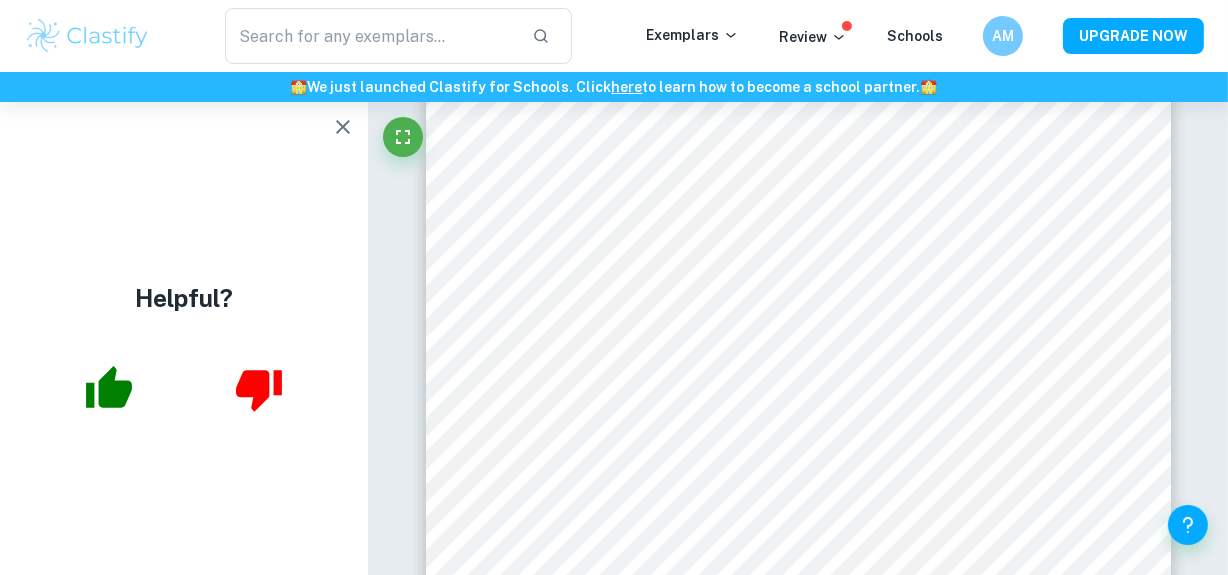 click on "N/A" at bounding box center (80, 7845) 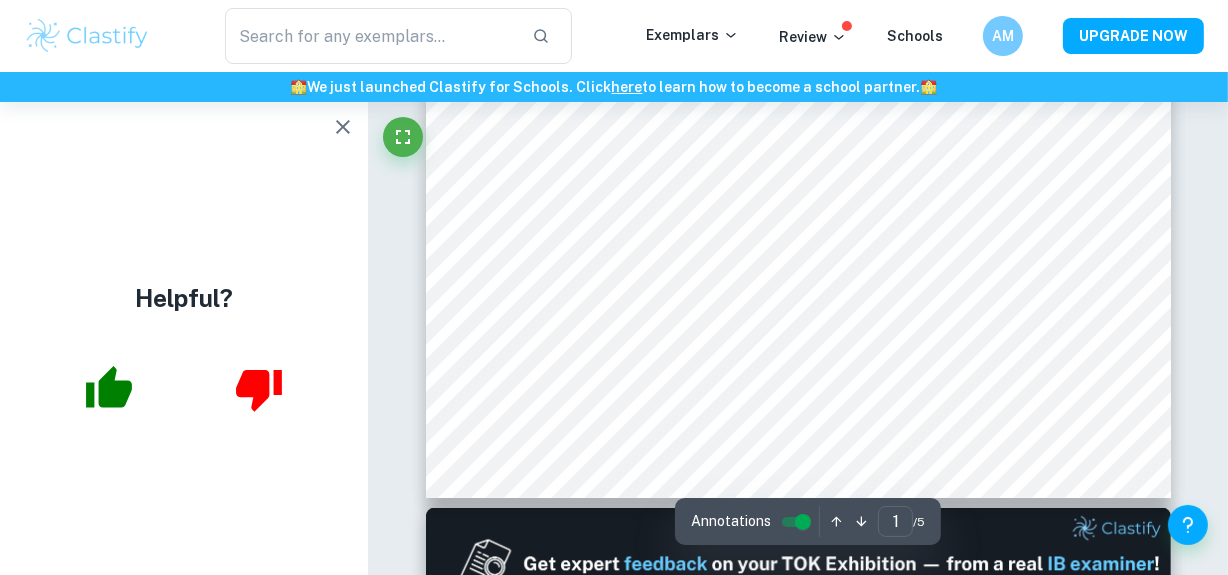 scroll, scrollTop: 580, scrollLeft: 0, axis: vertical 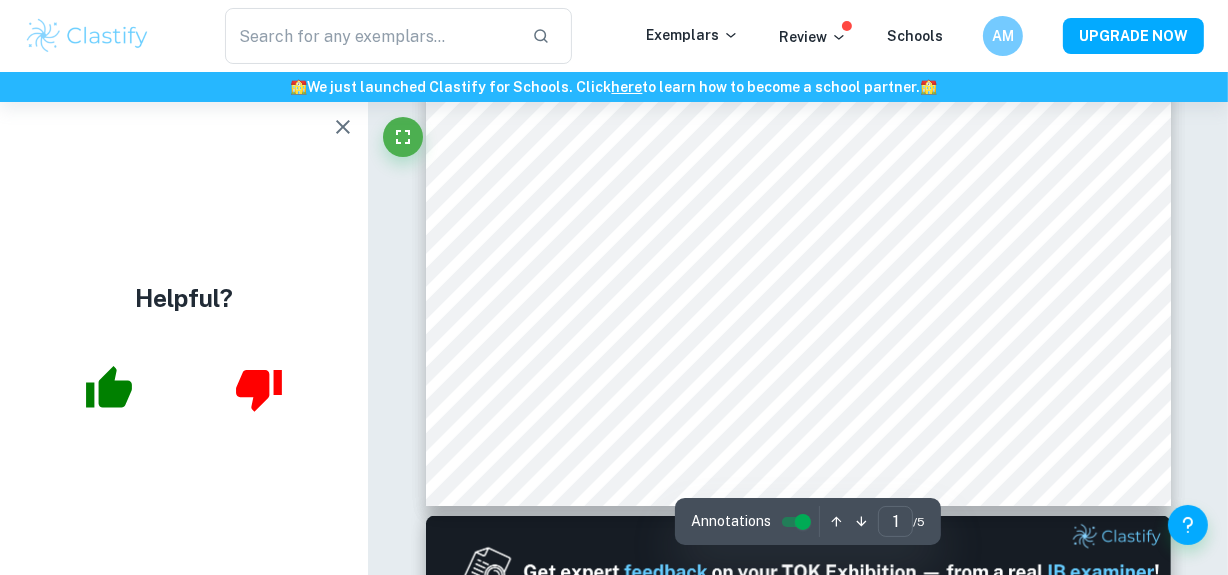 click on "We value your privacy We use cookies to enhance your browsing experience, serve personalised ads or content, and analyse our traffic. By clicking "Accept All", you consent to our use of cookies.   Cookie Policy Customise   Reject All   Accept All   Customise Consent Preferences   We use cookies to help you navigate efficiently and perform certain functions. You will find detailed information about all cookies under each consent category below. The cookies that are categorised as "Necessary" are stored on your browser as they are essential for enabling the basic functionalities of the site. ...  Show more For more information on how Google's third-party cookies operate and handle your data, see:   Google Privacy Policy Necessary Always Active Necessary cookies are required to enable the basic features of this site, such as providing secure log-in or adjusting your consent preferences. These cookies do not store any personally identifiable data. Functional Analytics Performance Advertisement Uncategorised" at bounding box center (614, -191) 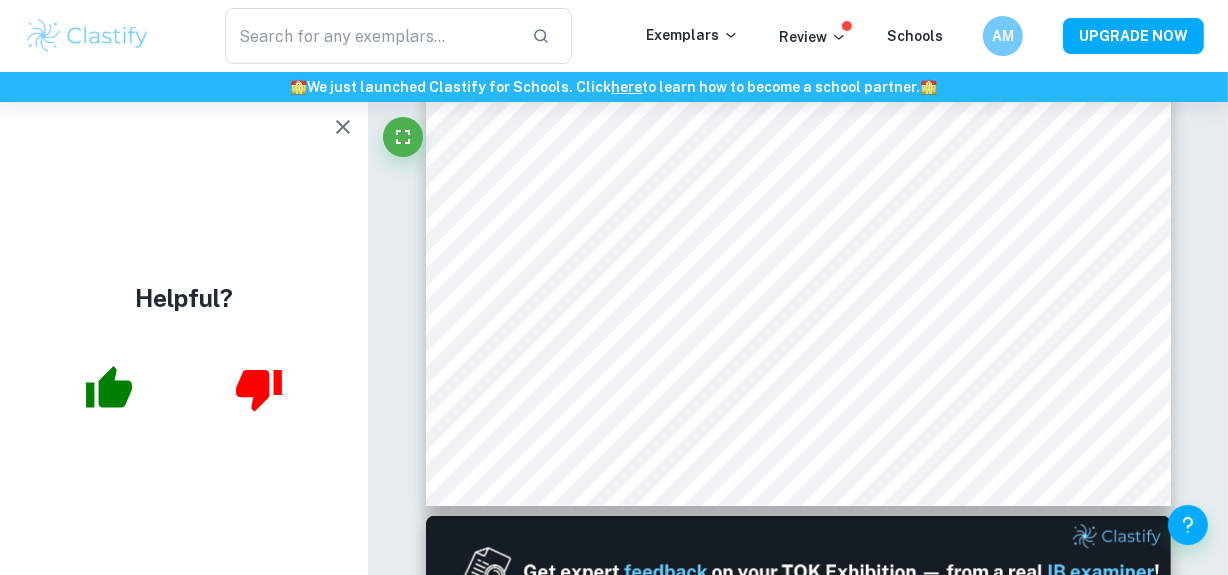 click 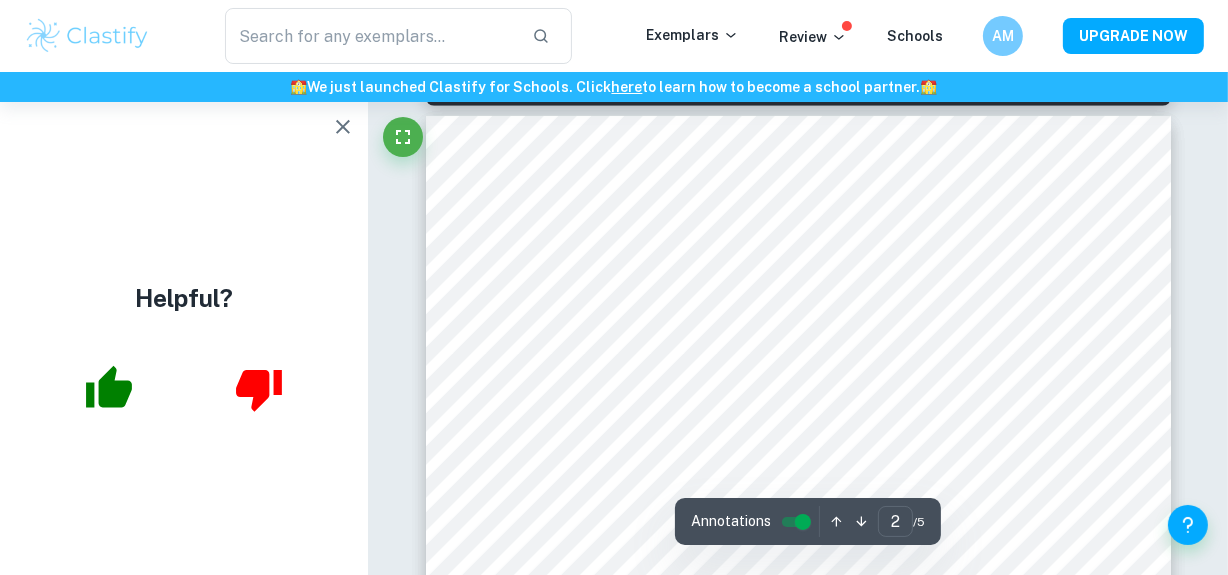 scroll, scrollTop: 1106, scrollLeft: 0, axis: vertical 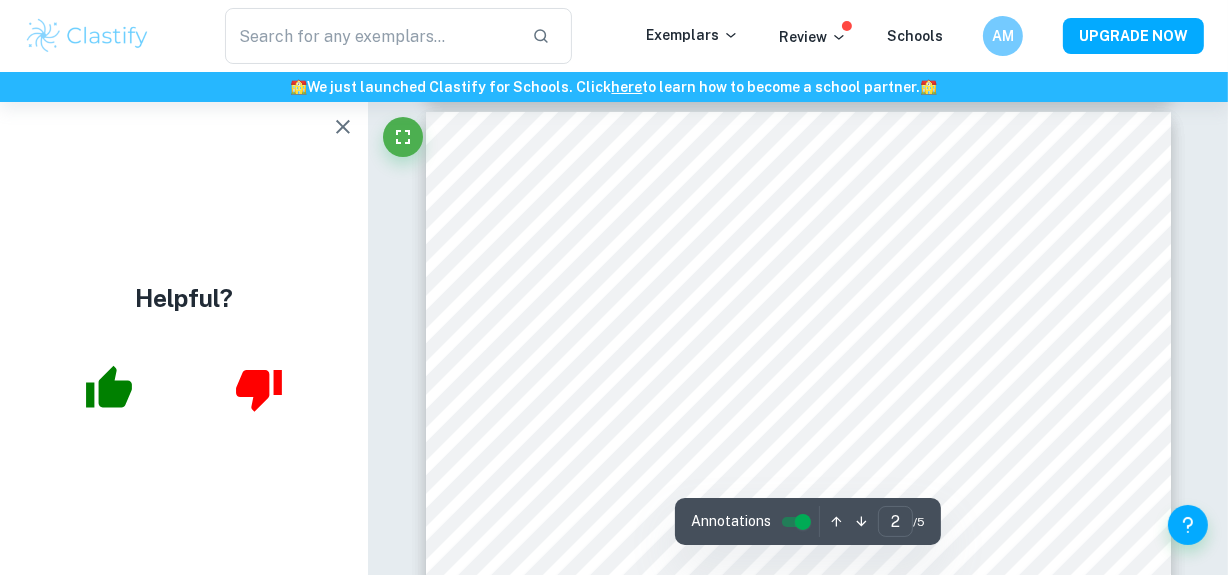 click on "We value your privacy We use cookies to enhance your browsing experience, serve personalised ads or content, and analyse our traffic. By clicking "Accept All", you consent to our use of cookies.   Cookie Policy Customise   Reject All   Accept All   Customise Consent Preferences   We use cookies to help you navigate efficiently and perform certain functions. You will find detailed information about all cookies under each consent category below. The cookies that are categorised as "Necessary" are stored on your browser as they are essential for enabling the basic functionalities of the site. ...  Show more For more information on how Google's third-party cookies operate and handle your data, see:   Google Privacy Policy Necessary Always Active Necessary cookies are required to enable the basic features of this site, such as providing secure log-in or adjusting your consent preferences. These cookies do not store any personally identifiable data. Functional Analytics Performance Advertisement Uncategorised" at bounding box center [614, -717] 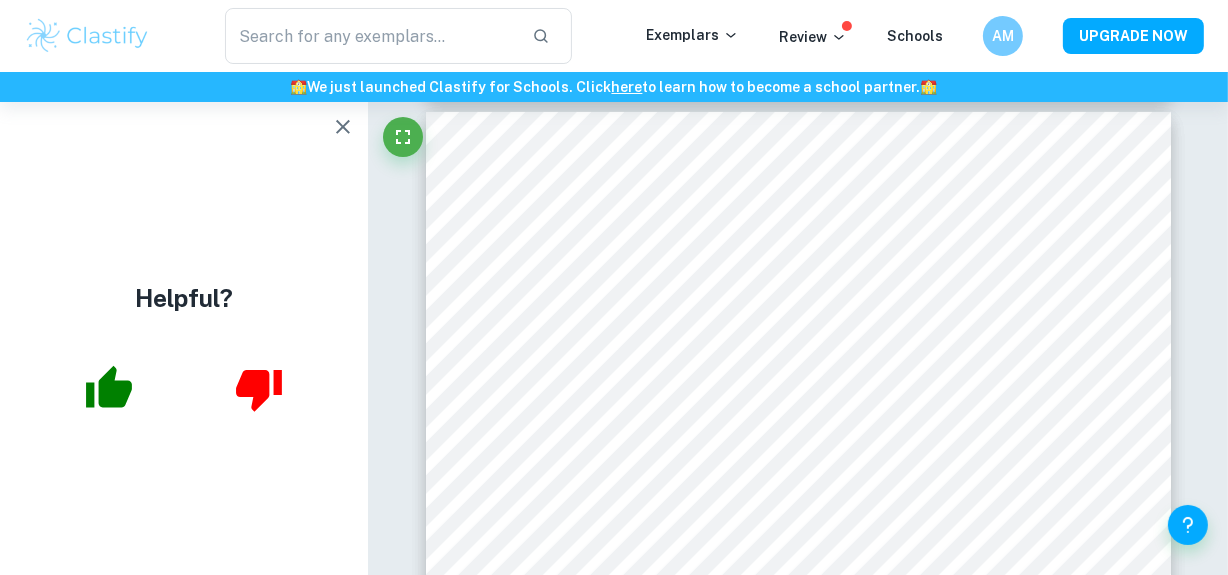 click 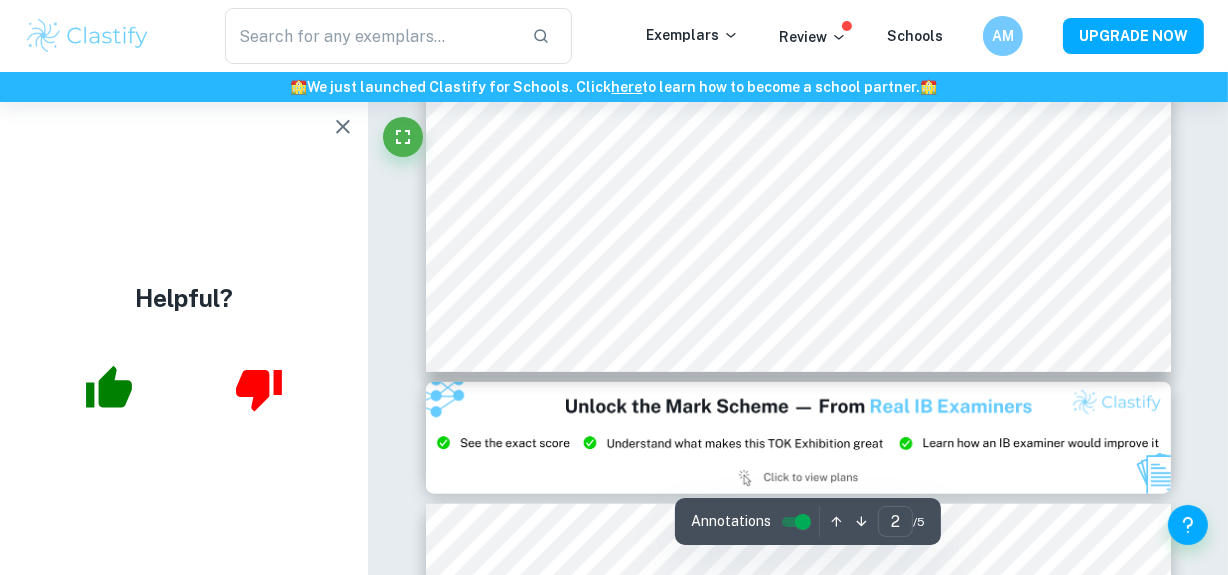 scroll, scrollTop: 1824, scrollLeft: 0, axis: vertical 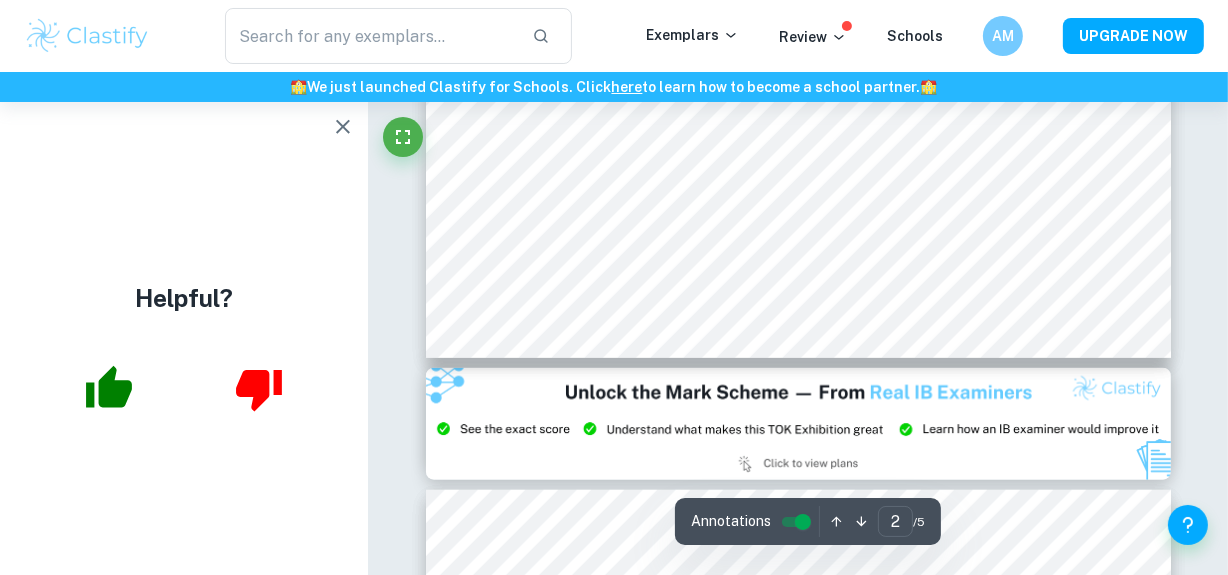 click on "We value your privacy We use cookies to enhance your browsing experience, serve personalised ads or content, and analyse our traffic. By clicking "Accept All", you consent to our use of cookies.   Cookie Policy Customise   Reject All   Accept All   Customise Consent Preferences   We use cookies to help you navigate efficiently and perform certain functions. You will find detailed information about all cookies under each consent category below. The cookies that are categorised as "Necessary" are stored on your browser as they are essential for enabling the basic functionalities of the site. ...  Show more For more information on how Google's third-party cookies operate and handle your data, see:   Google Privacy Policy Necessary Always Active Necessary cookies are required to enable the basic features of this site, such as providing secure log-in or adjusting your consent preferences. These cookies do not store any personally identifiable data. Functional Analytics Performance Advertisement Uncategorised" at bounding box center [614, -1435] 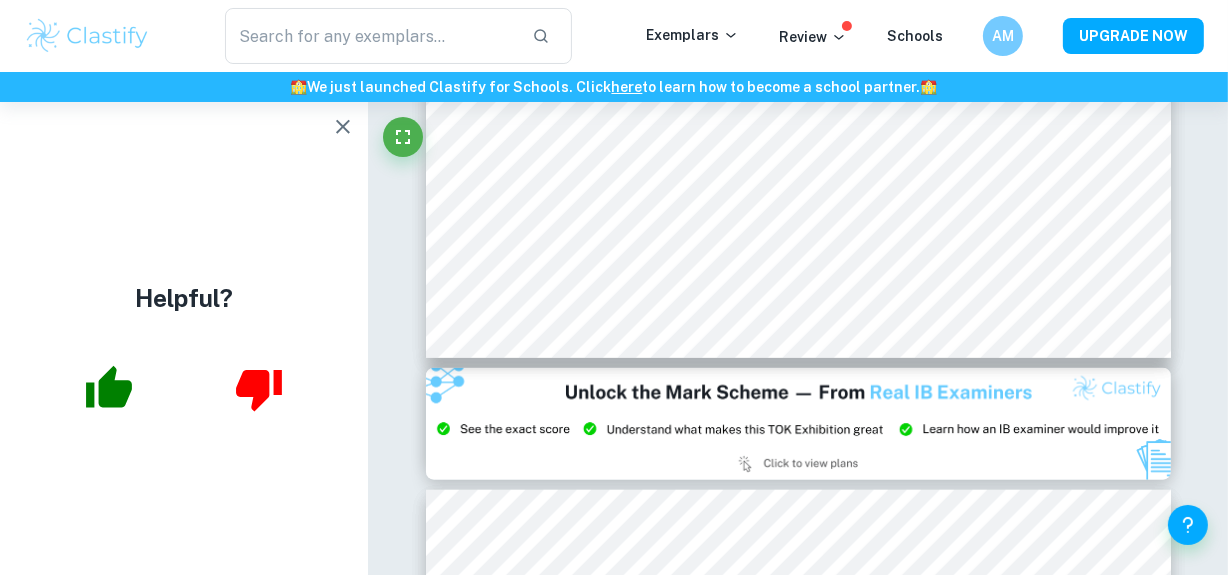 click 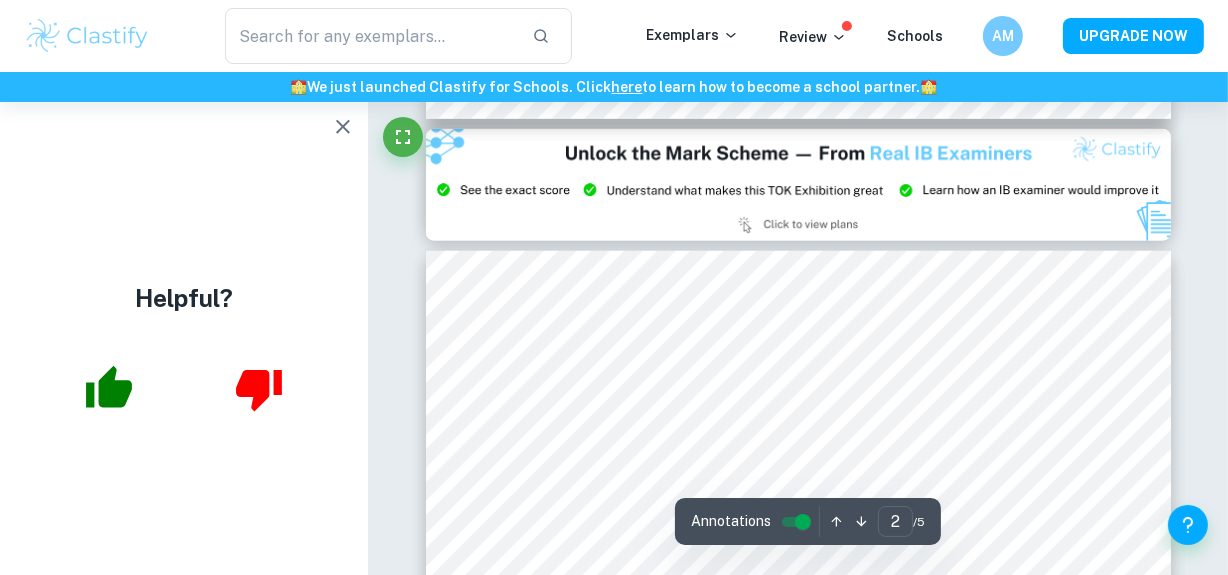 type on "3" 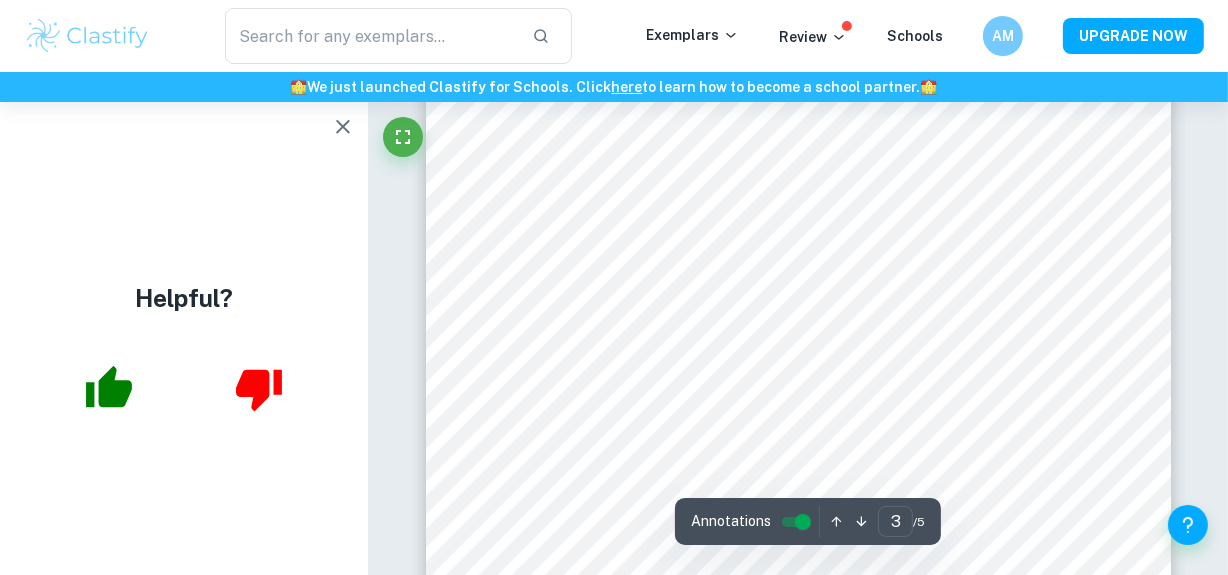 scroll, scrollTop: 2279, scrollLeft: 0, axis: vertical 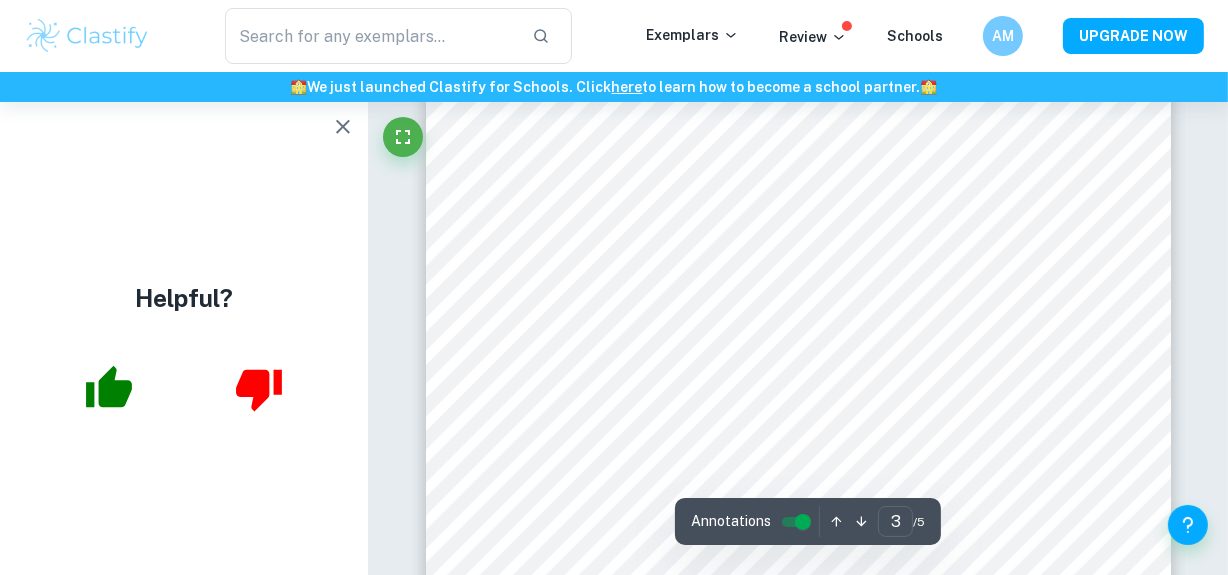 click on "We value your privacy We use cookies to enhance your browsing experience, serve personalised ads or content, and analyse our traffic. By clicking "Accept All", you consent to our use of cookies.   Cookie Policy Customise   Reject All   Accept All   Customise Consent Preferences   We use cookies to help you navigate efficiently and perform certain functions. You will find detailed information about all cookies under each consent category below. The cookies that are categorised as "Necessary" are stored on your browser as they are essential for enabling the basic functionalities of the site. ...  Show more For more information on how Google's third-party cookies operate and handle your data, see:   Google Privacy Policy Necessary Always Active Necessary cookies are required to enable the basic features of this site, such as providing secure log-in or adjusting your consent preferences. These cookies do not store any personally identifiable data. Functional Analytics Performance Advertisement Uncategorised" at bounding box center [614, -1890] 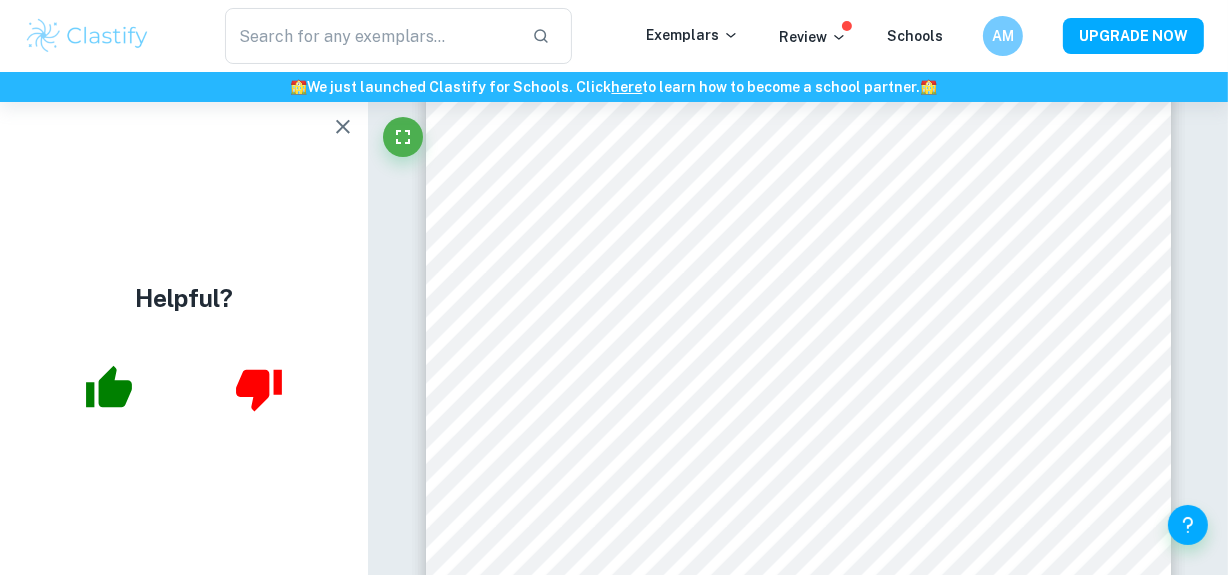 click 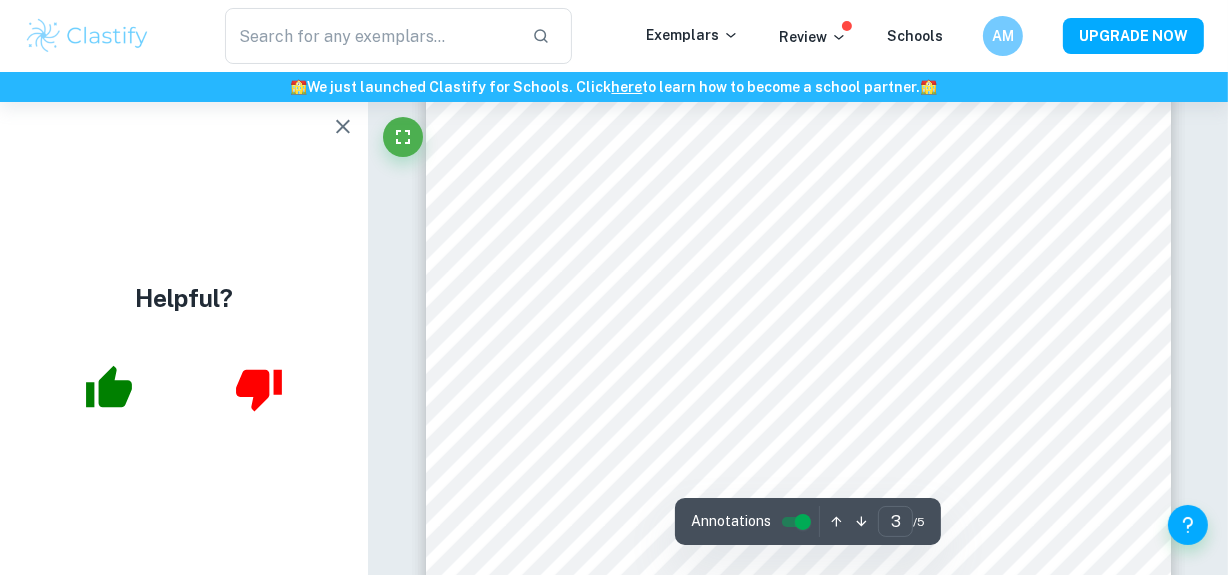 scroll, scrollTop: 2538, scrollLeft: 0, axis: vertical 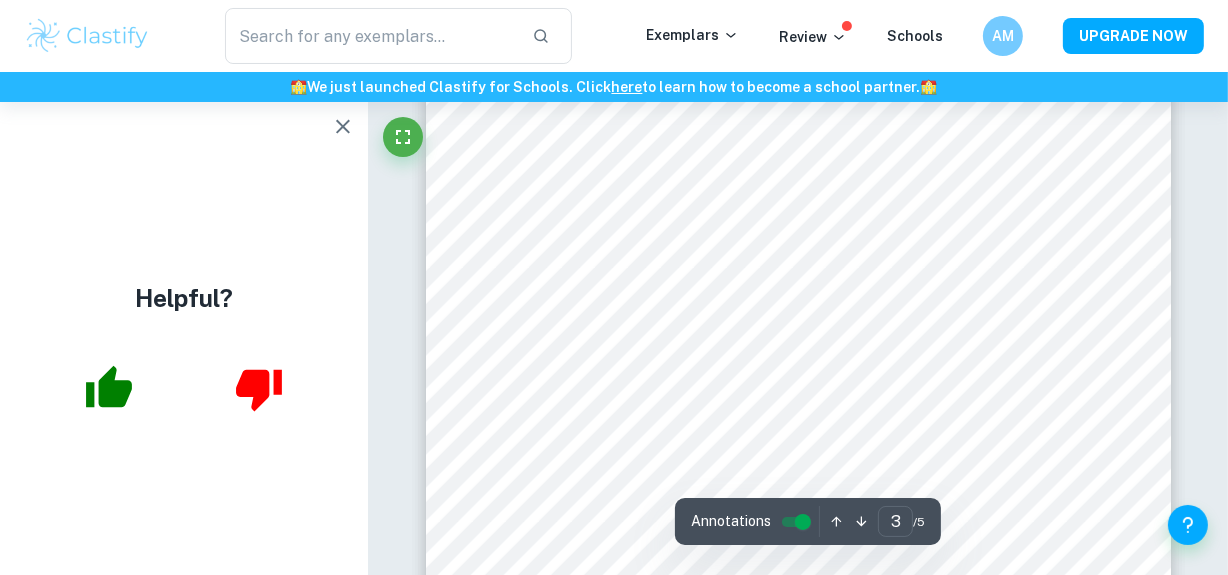 click on "We value your privacy We use cookies to enhance your browsing experience, serve personalised ads or content, and analyse our traffic. By clicking "Accept All", you consent to our use of cookies.   Cookie Policy Customise   Reject All   Accept All   Customise Consent Preferences   We use cookies to help you navigate efficiently and perform certain functions. You will find detailed information about all cookies under each consent category below. The cookies that are categorised as "Necessary" are stored on your browser as they are essential for enabling the basic functionalities of the site. ...  Show more For more information on how Google's third-party cookies operate and handle your data, see:   Google Privacy Policy Necessary Always Active Necessary cookies are required to enable the basic features of this site, such as providing secure log-in or adjusting your consent preferences. These cookies do not store any personally identifiable data. Functional Analytics Performance Advertisement Uncategorised" at bounding box center (614, -2149) 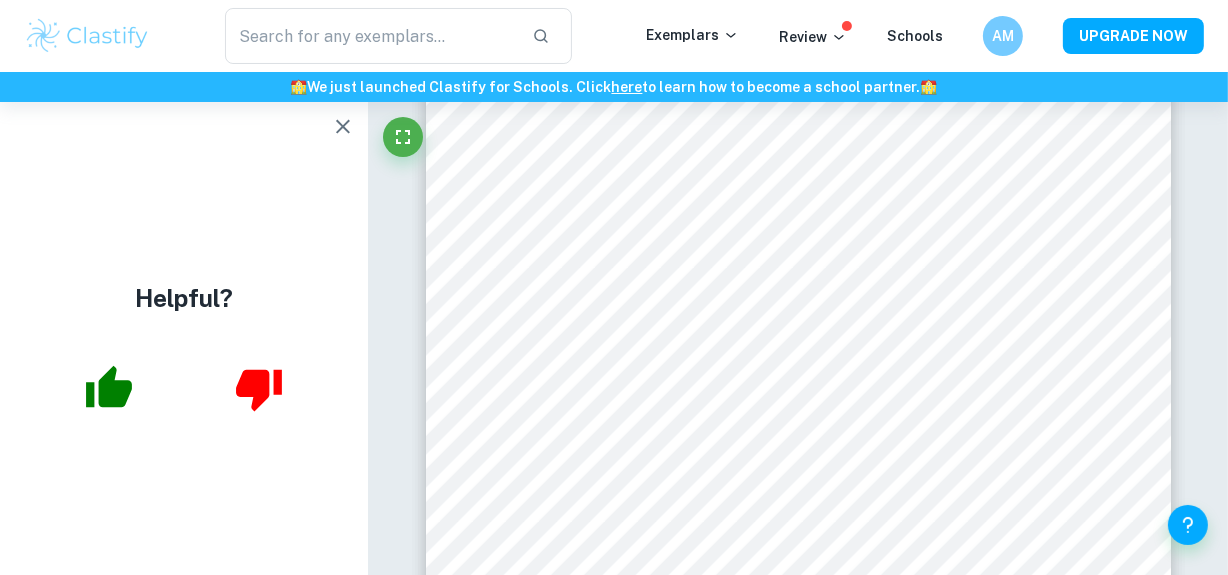 click 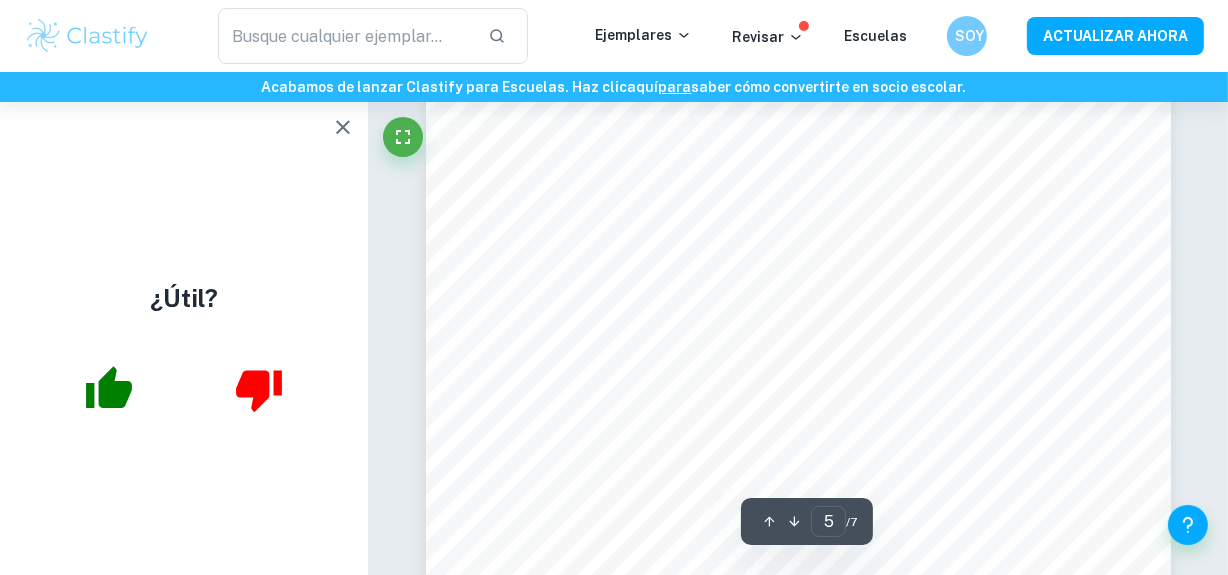scroll, scrollTop: 4789, scrollLeft: 0, axis: vertical 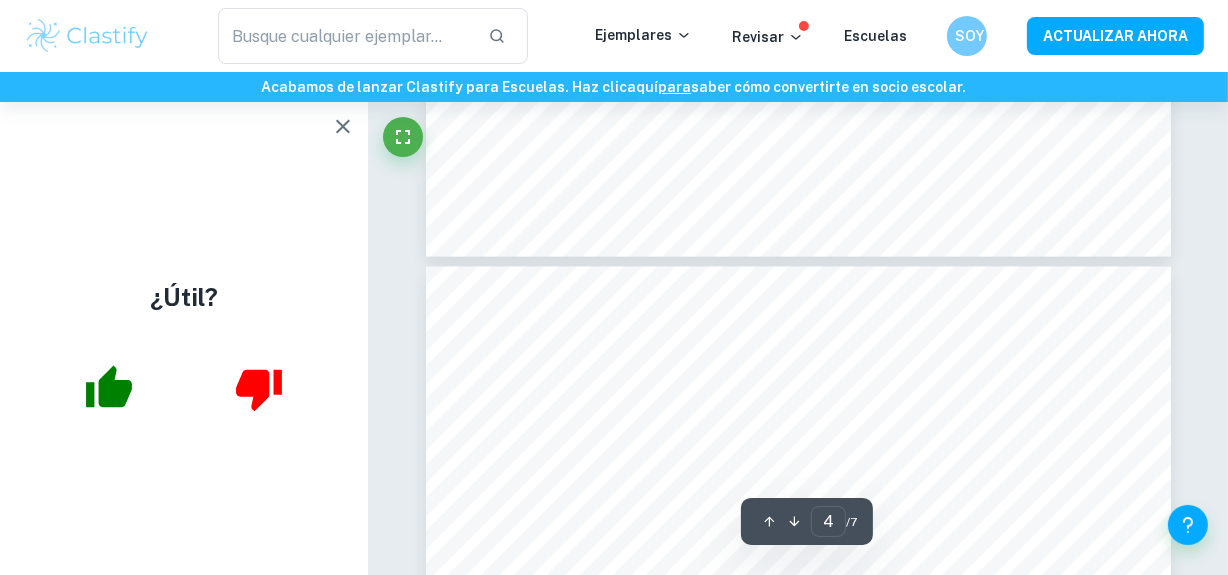 type on "3" 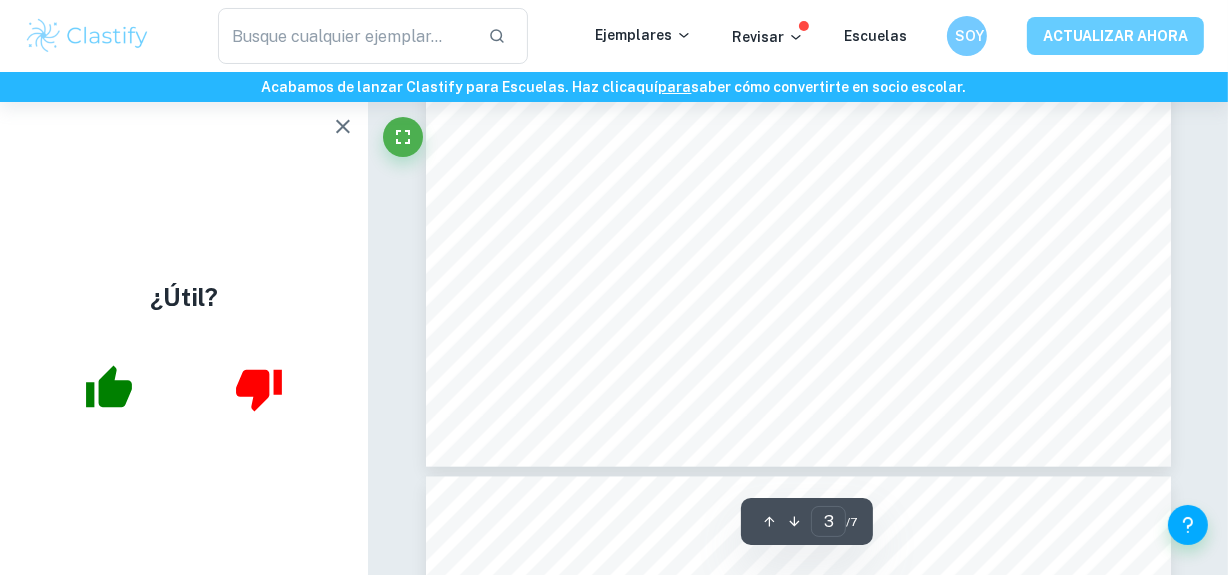 scroll, scrollTop: 3068, scrollLeft: 0, axis: vertical 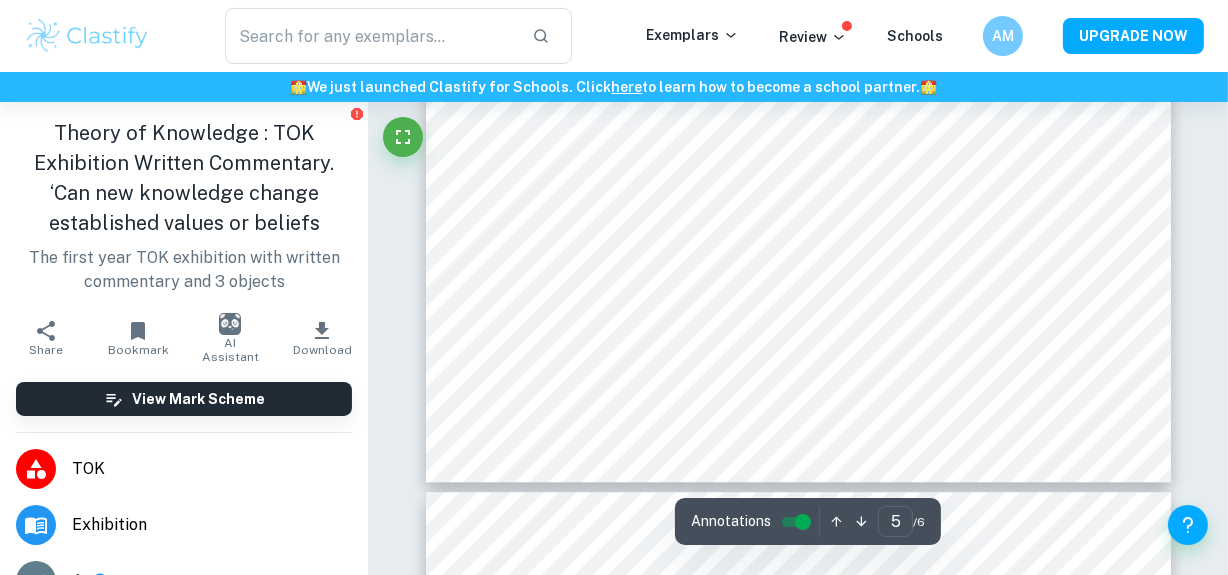 type on "6" 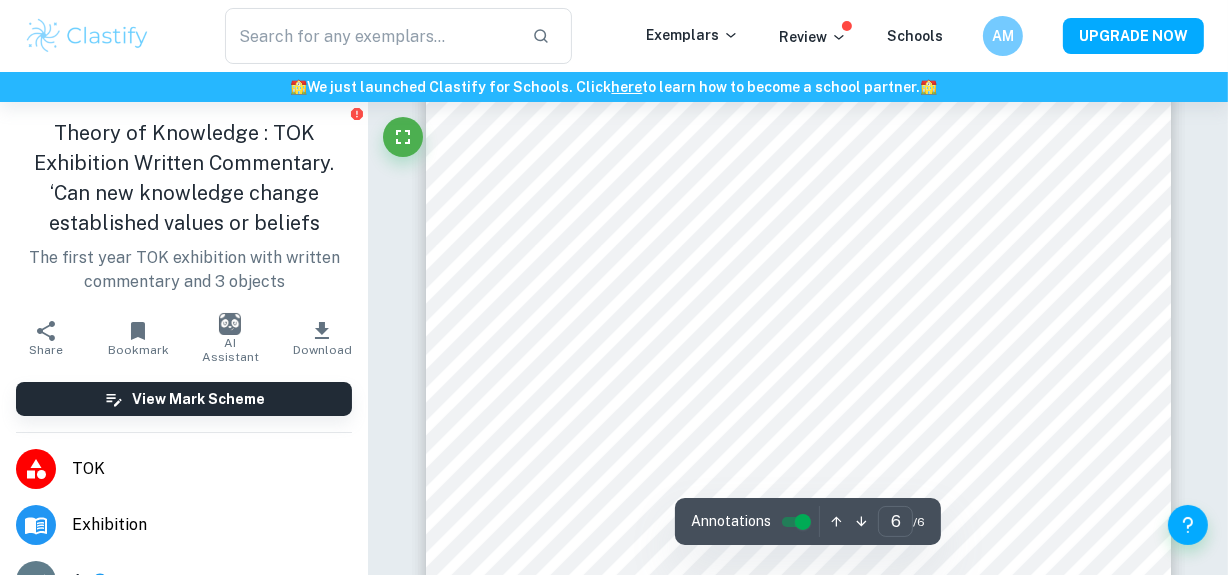scroll, scrollTop: 5698, scrollLeft: 0, axis: vertical 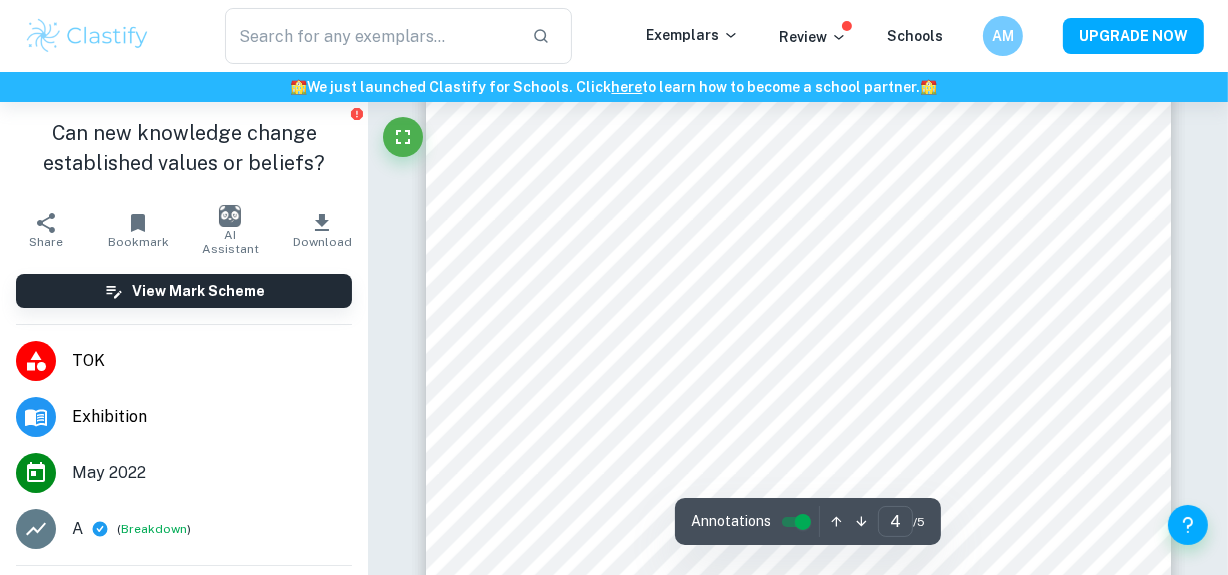 click on "We value your privacy We use cookies to enhance your browsing experience, serve personalised ads or content, and analyse our traffic. By clicking "Accept All", you consent to our use of cookies.   Cookie Policy Customise   Reject All   Accept All   Customise Consent Preferences   We use cookies to help you navigate efficiently and perform certain functions. You will find detailed information about all cookies under each consent category below. The cookies that are categorised as "Necessary" are stored on your browser as they are essential for enabling the basic functionalities of the site. ...  Show more For more information on how Google's third-party cookies operate and handle your data, see:   Google Privacy Policy Necessary Always Active Necessary cookies are required to enable the basic features of this site, such as providing secure log-in or adjusting your consent preferences. These cookies do not store any personally identifiable data. Functional Analytics Performance Advertisement Uncategorised" at bounding box center [614, -3172] 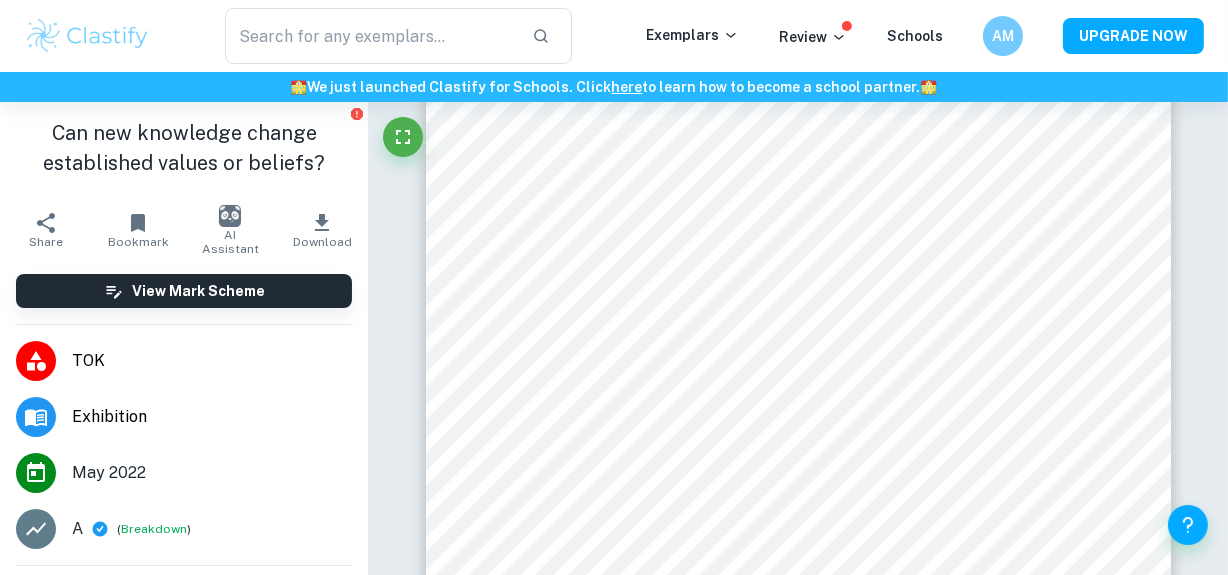 click 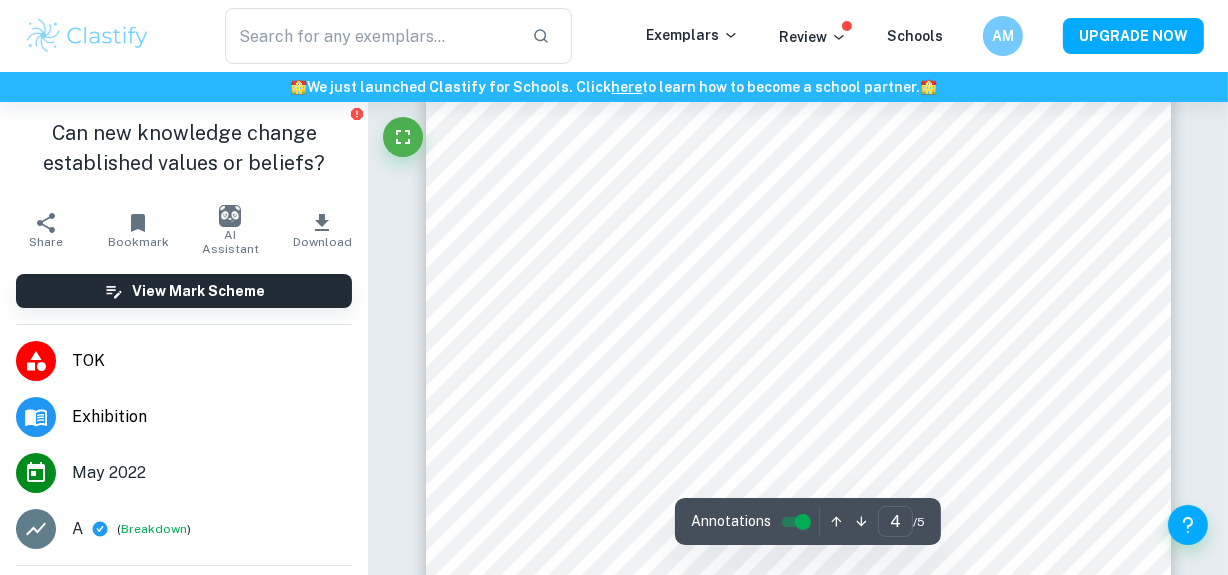 scroll, scrollTop: 3728, scrollLeft: 0, axis: vertical 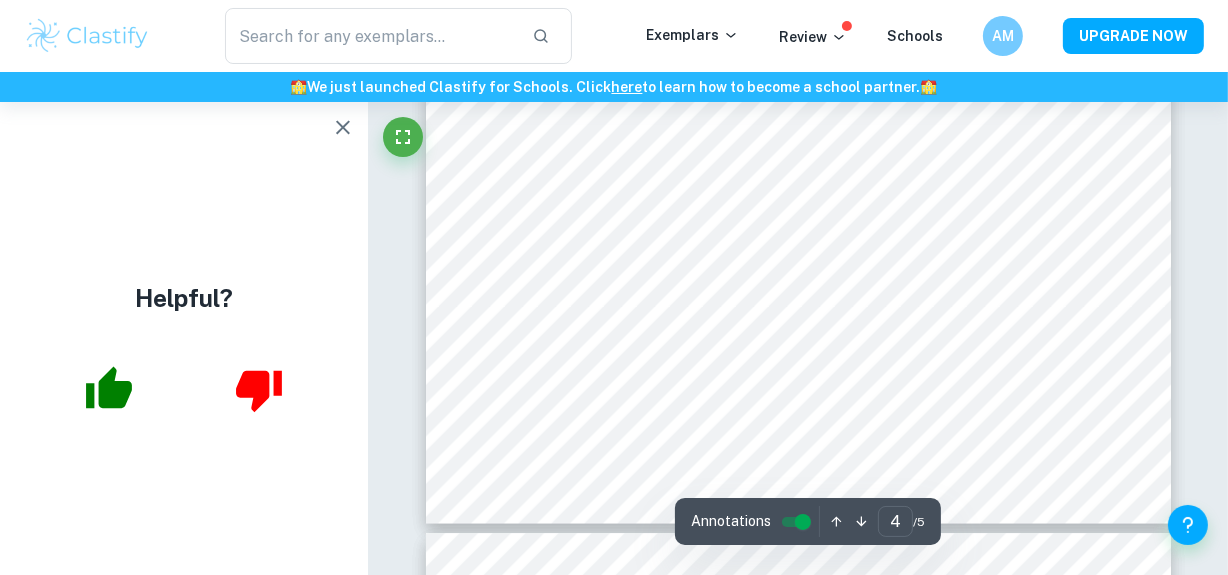 click on "We value your privacy We use cookies to enhance your browsing experience, serve personalised ads or content, and analyse our traffic. By clicking "Accept All", you consent to our use of cookies.   Cookie Policy Customise   Reject All   Accept All   Customise Consent Preferences   We use cookies to help you navigate efficiently and perform certain functions. You will find detailed information about all cookies under each consent category below. The cookies that are categorised as "Necessary" are stored on your browser as they are essential for enabling the basic functionalities of the site. ...  Show more For more information on how Google's third-party cookies operate and handle your data, see:   Google Privacy Policy Necessary Always Active Necessary cookies are required to enable the basic features of this site, such as providing secure log-in or adjusting your consent preferences. These cookies do not store any personally identifiable data. Functional Analytics Performance Advertisement Uncategorised" at bounding box center (614, -3339) 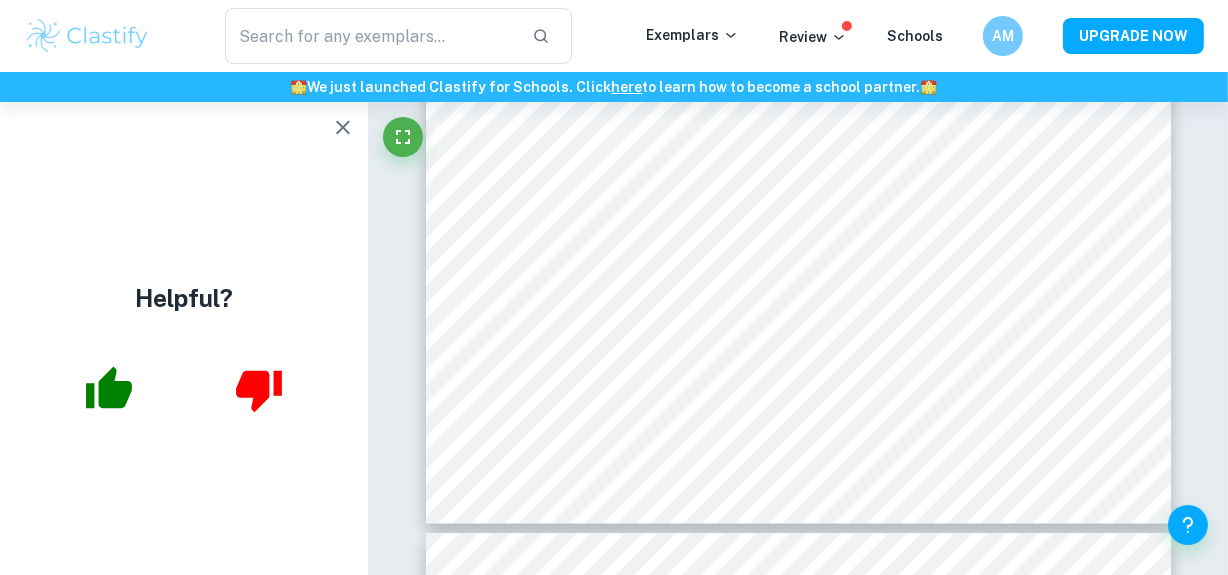 click 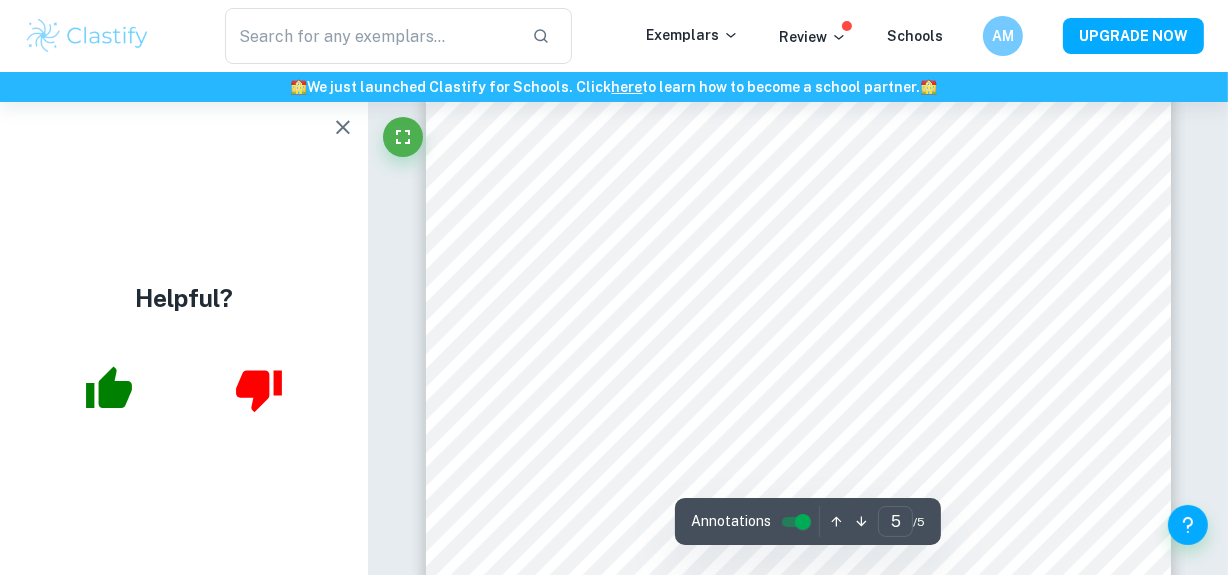 scroll, scrollTop: 4189, scrollLeft: 0, axis: vertical 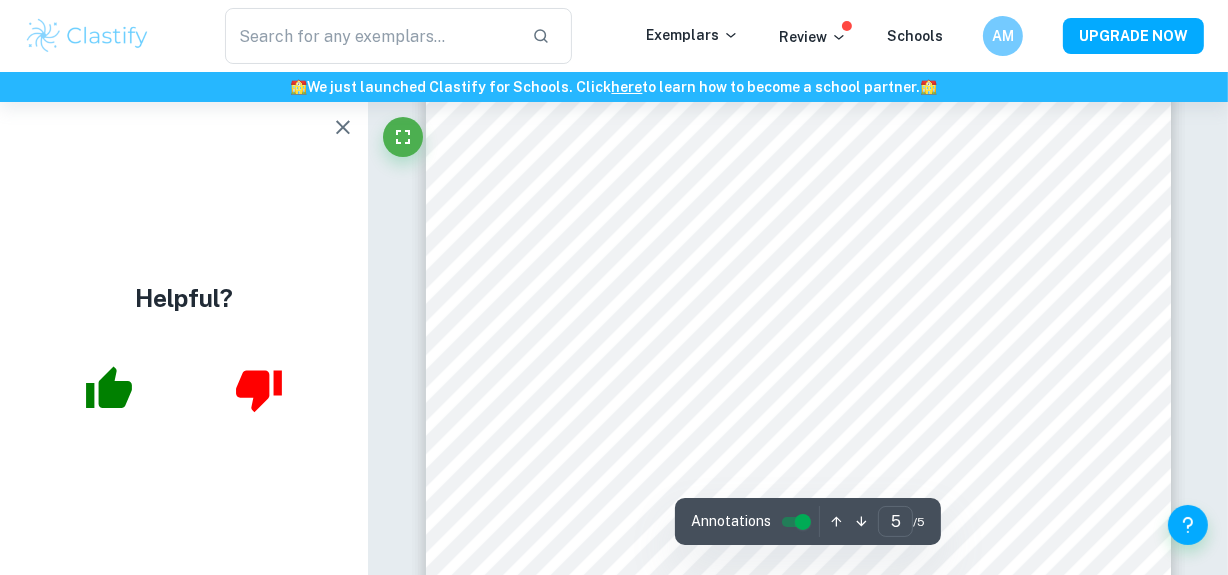 click on "We value your privacy We use cookies to enhance your browsing experience, serve personalised ads or content, and analyse our traffic. By clicking "Accept All", you consent to our use of cookies.   Cookie Policy Customise   Reject All   Accept All   Customise Consent Preferences   We use cookies to help you navigate efficiently and perform certain functions. You will find detailed information about all cookies under each consent category below. The cookies that are categorised as "Necessary" are stored on your browser as they are essential for enabling the basic functionalities of the site. ...  Show more For more information on how Google's third-party cookies operate and handle your data, see:   Google Privacy Policy Necessary Always Active Necessary cookies are required to enable the basic features of this site, such as providing secure log-in or adjusting your consent preferences. These cookies do not store any personally identifiable data. Functional Analytics Performance Advertisement Uncategorised" at bounding box center [614, -3800] 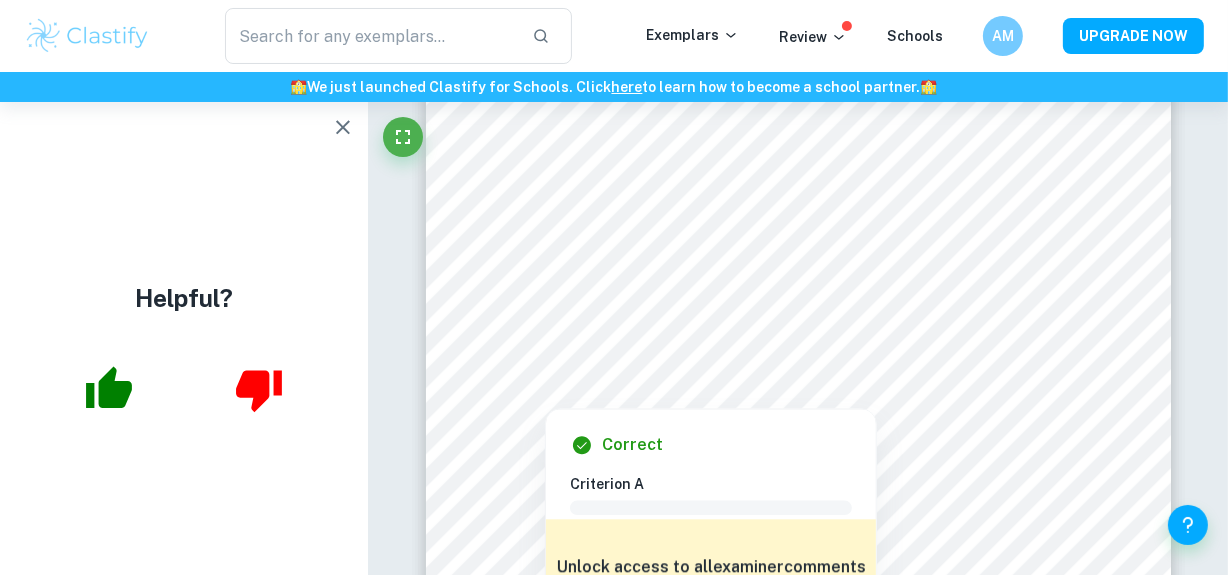 click 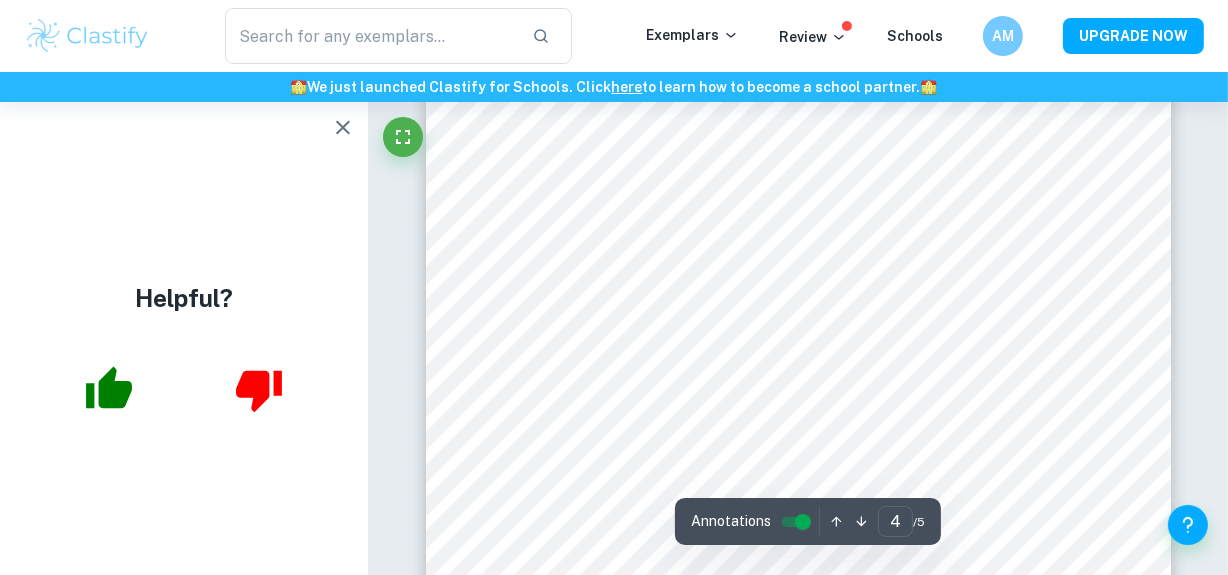 scroll, scrollTop: 3448, scrollLeft: 0, axis: vertical 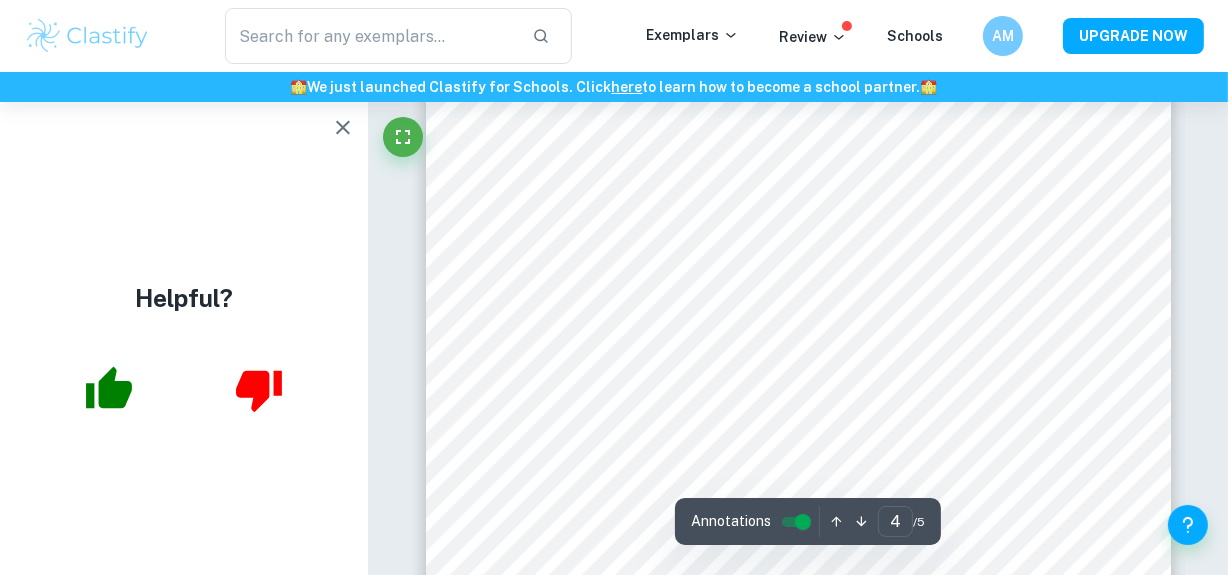 click 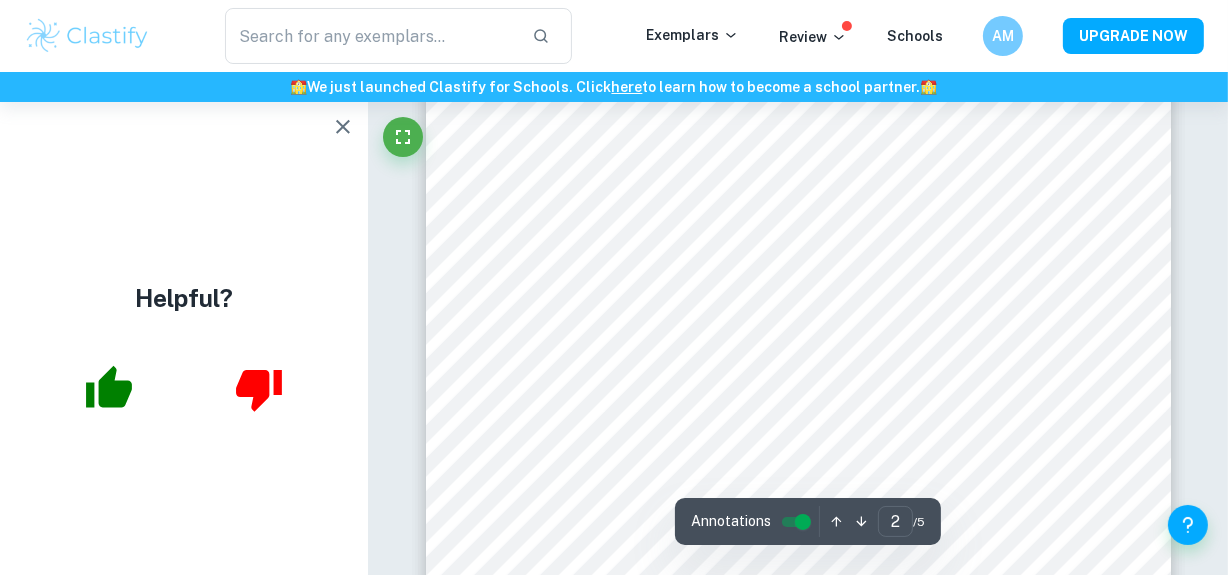 scroll, scrollTop: 1449, scrollLeft: 0, axis: vertical 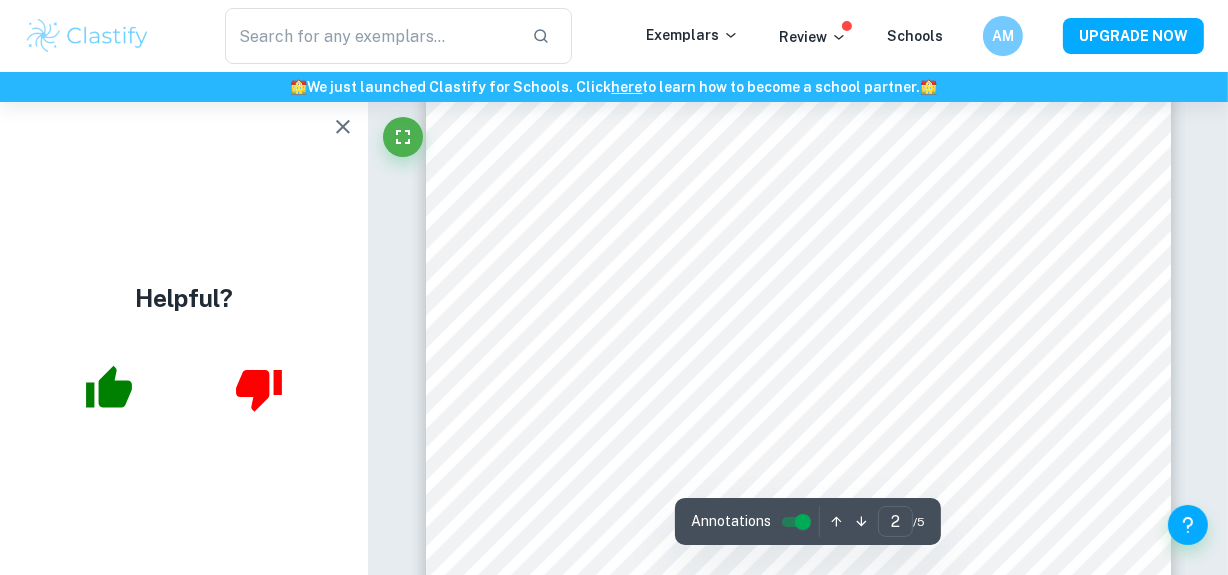 type on "1" 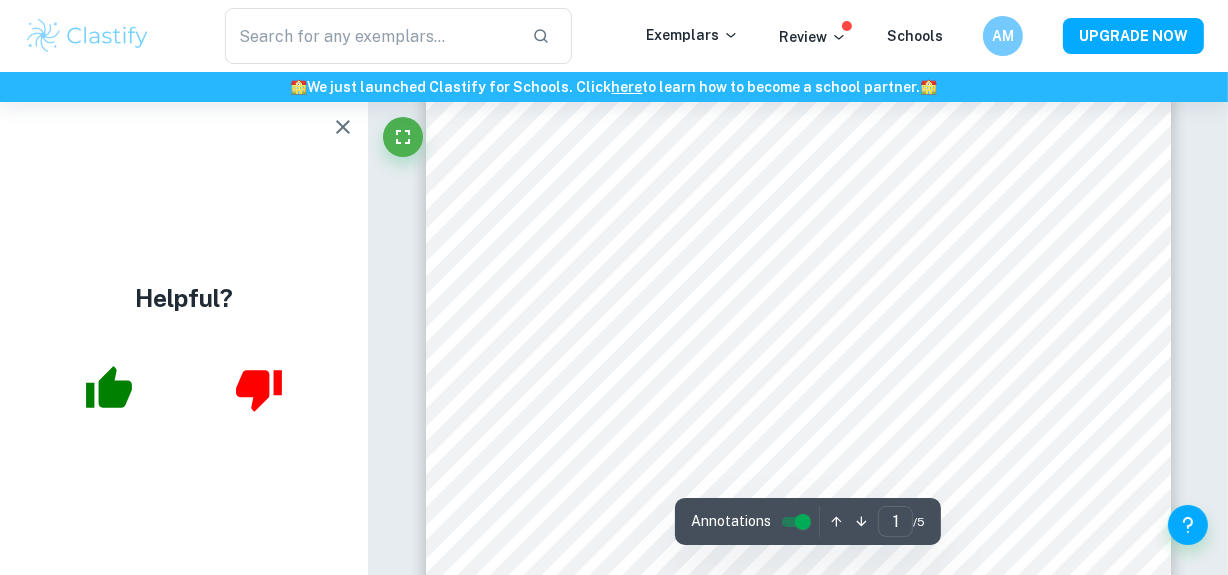 scroll, scrollTop: 0, scrollLeft: 0, axis: both 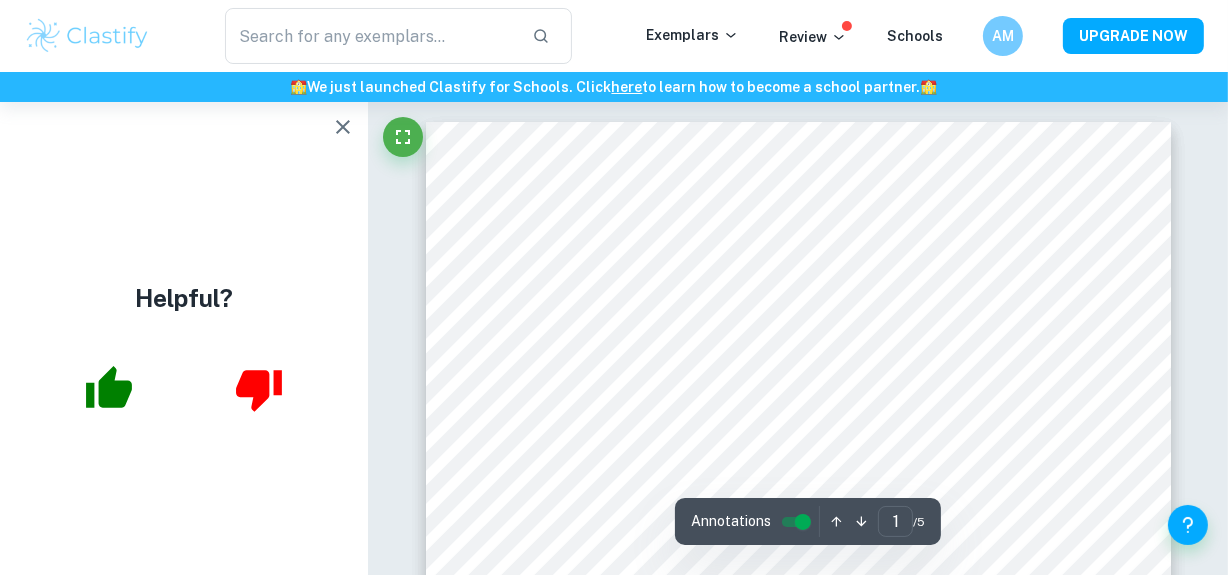 click on "Ask Clai Annotations 1 ​ / 5" at bounding box center [798, 2673] 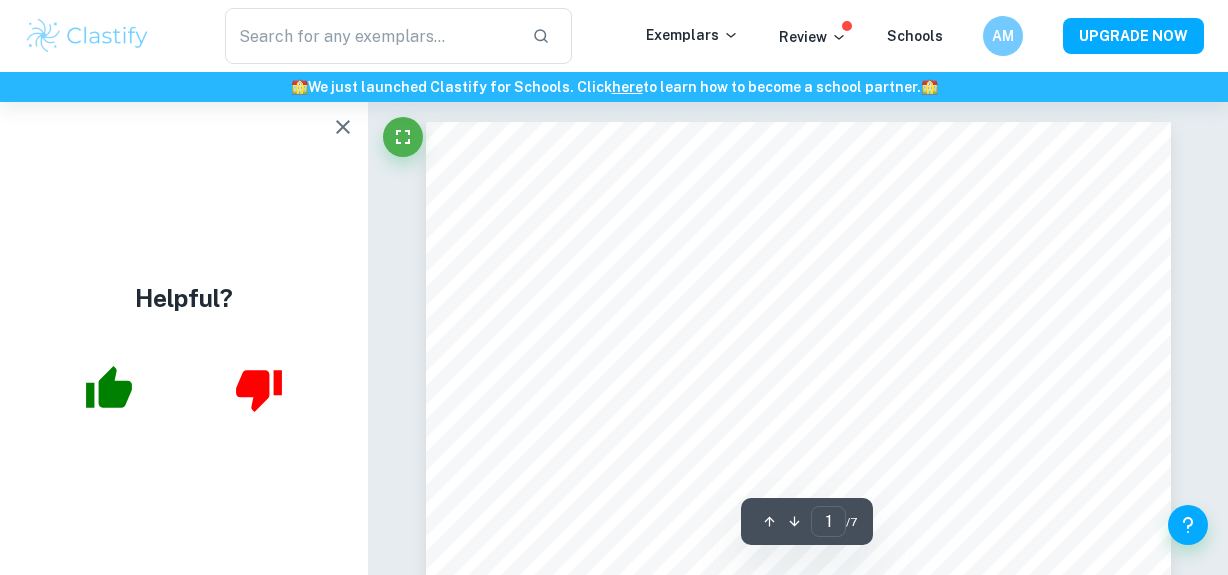 scroll, scrollTop: 0, scrollLeft: 0, axis: both 